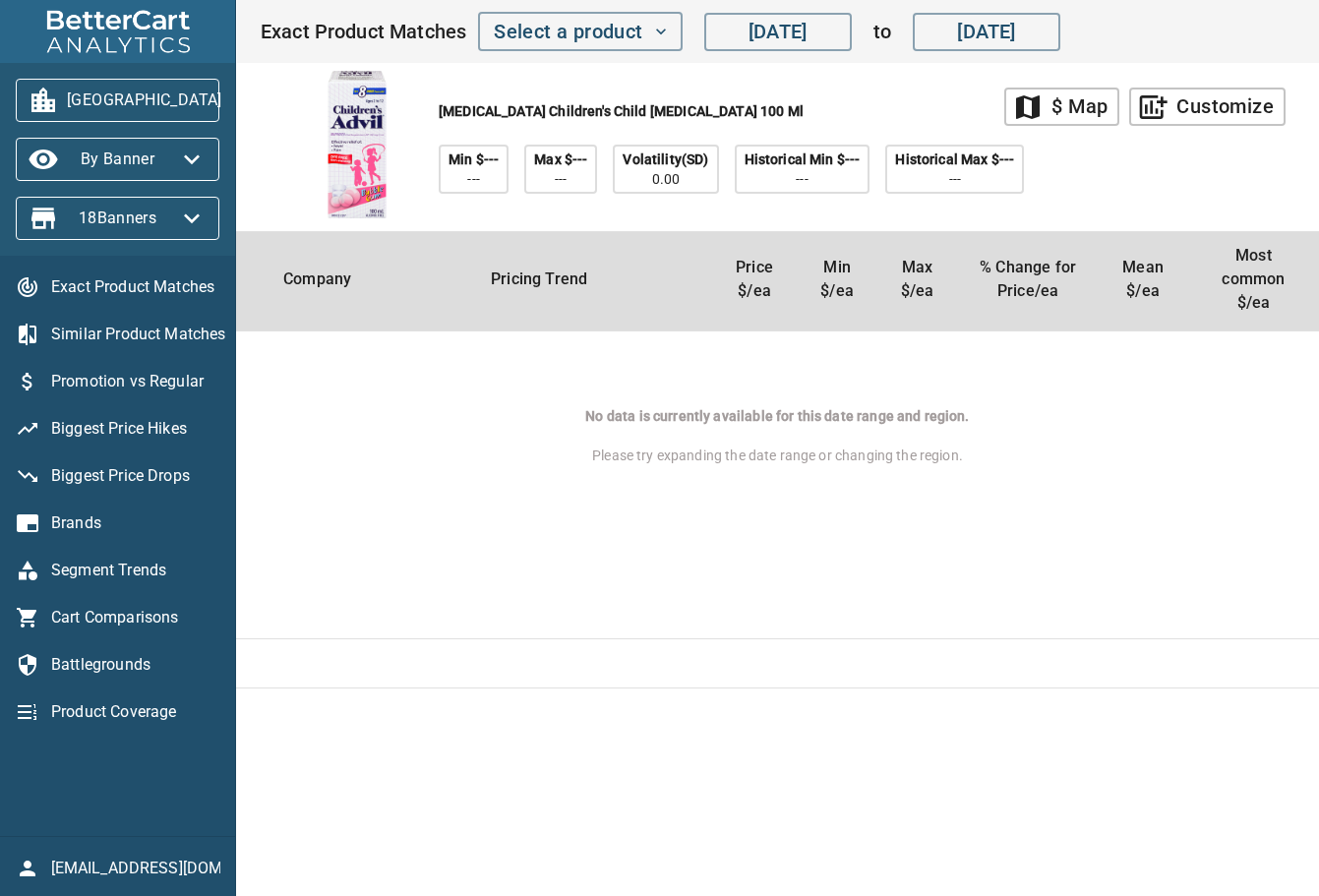 scroll, scrollTop: 0, scrollLeft: 0, axis: both 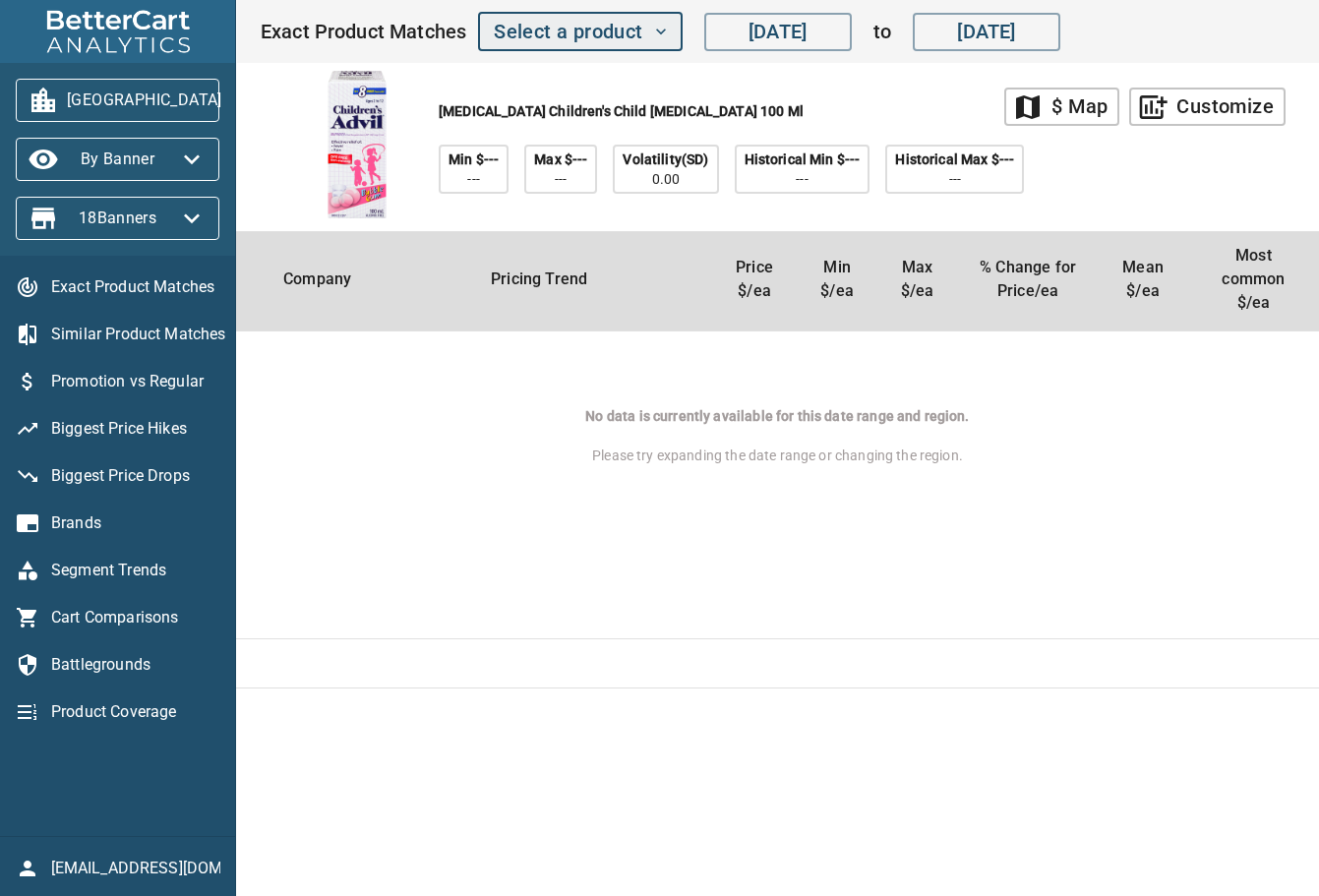 click on "Select a product" at bounding box center [579, 31] 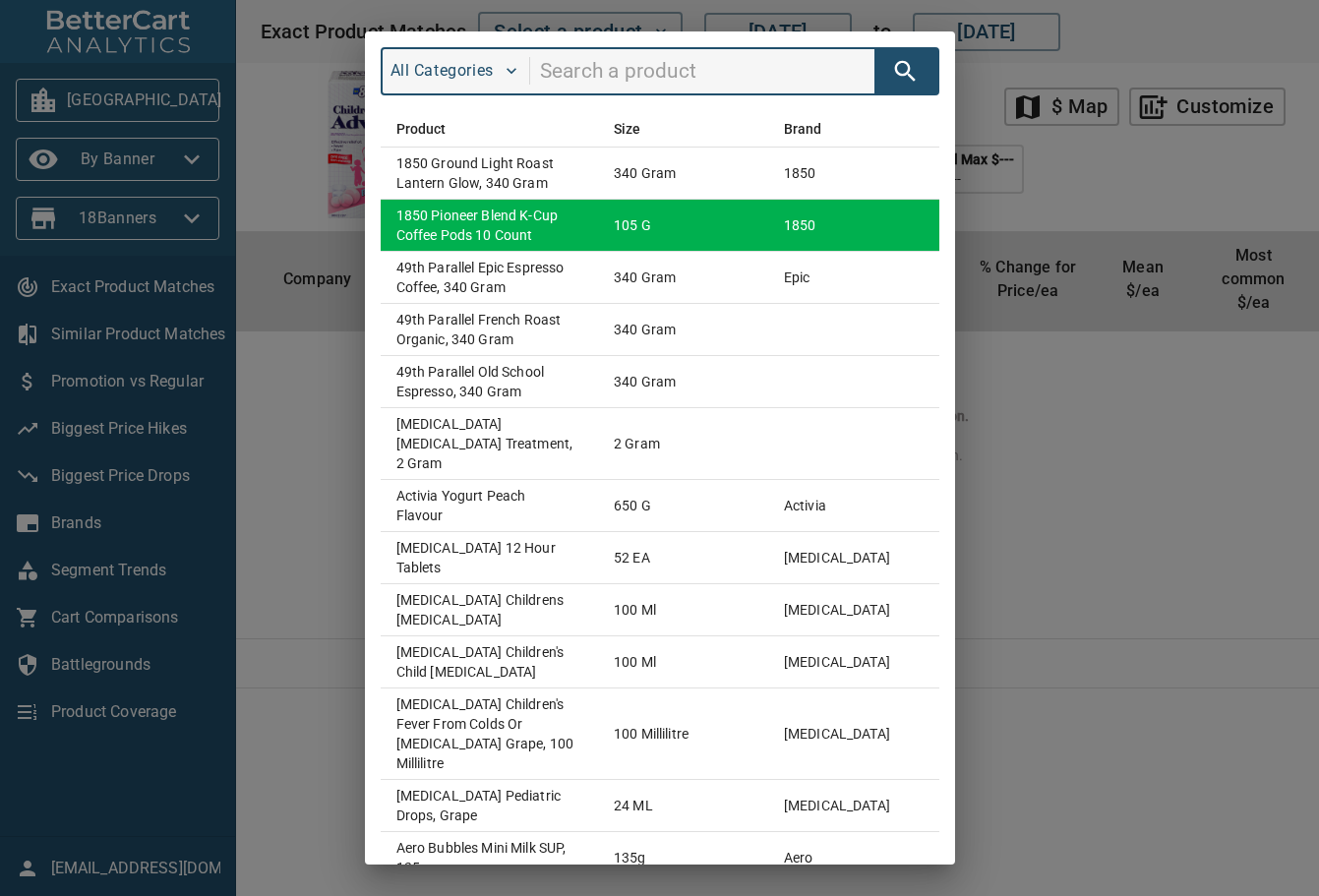 click on "105 g" at bounding box center [683, 224] 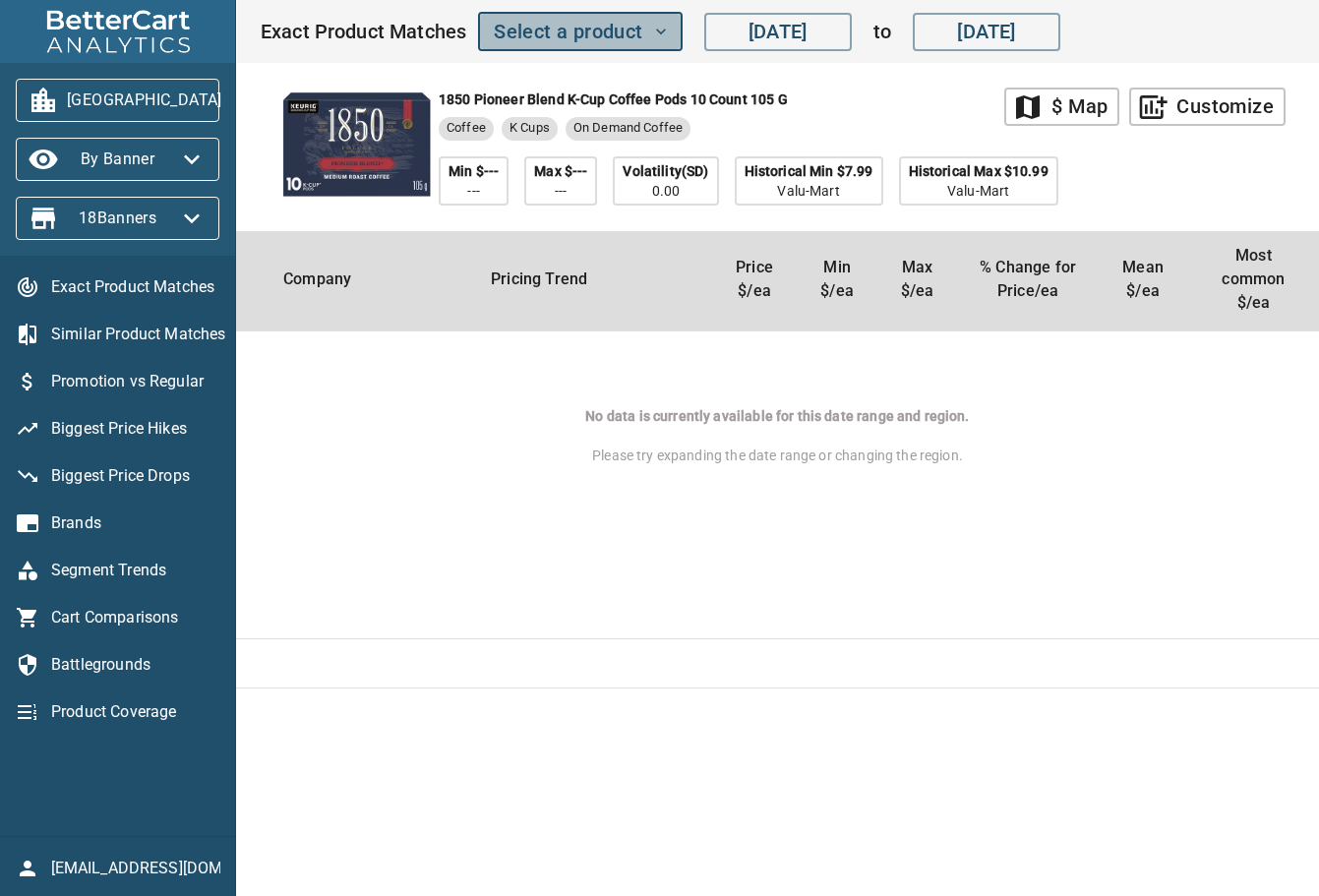 click on "Select a product" at bounding box center [579, 31] 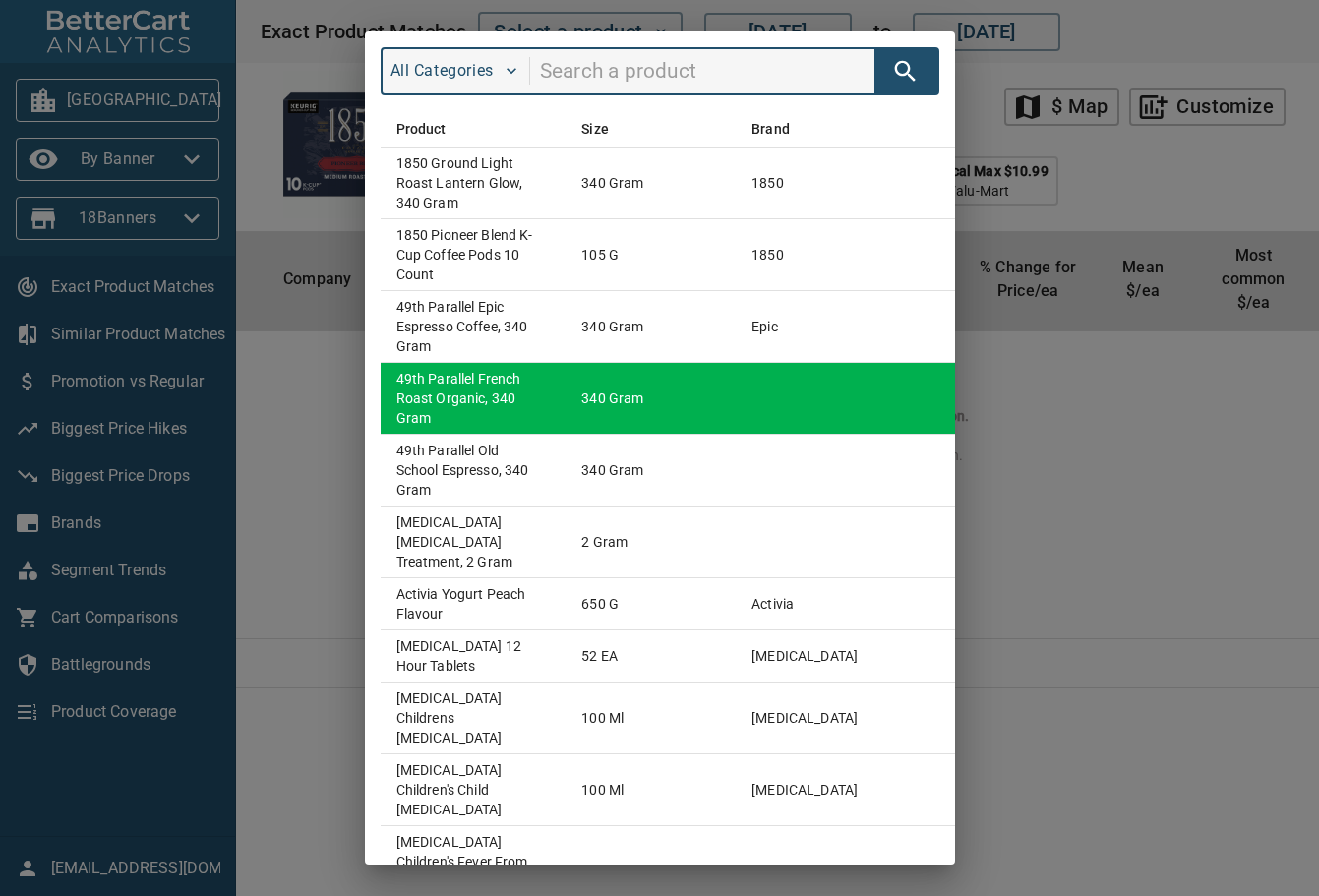 click on "340 Gram" at bounding box center (612, 398) 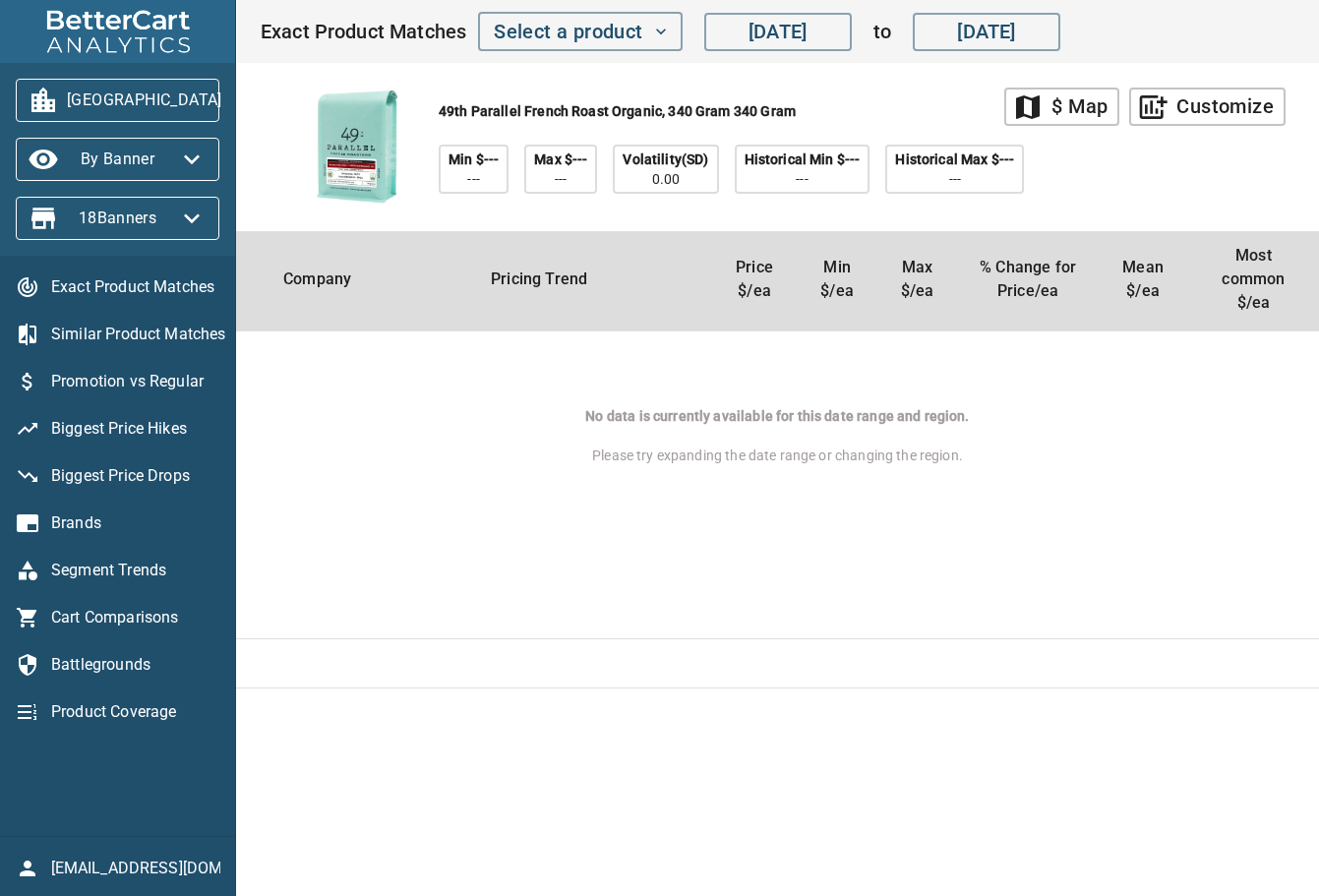 click on "Product Coverage" at bounding box center [135, 712] 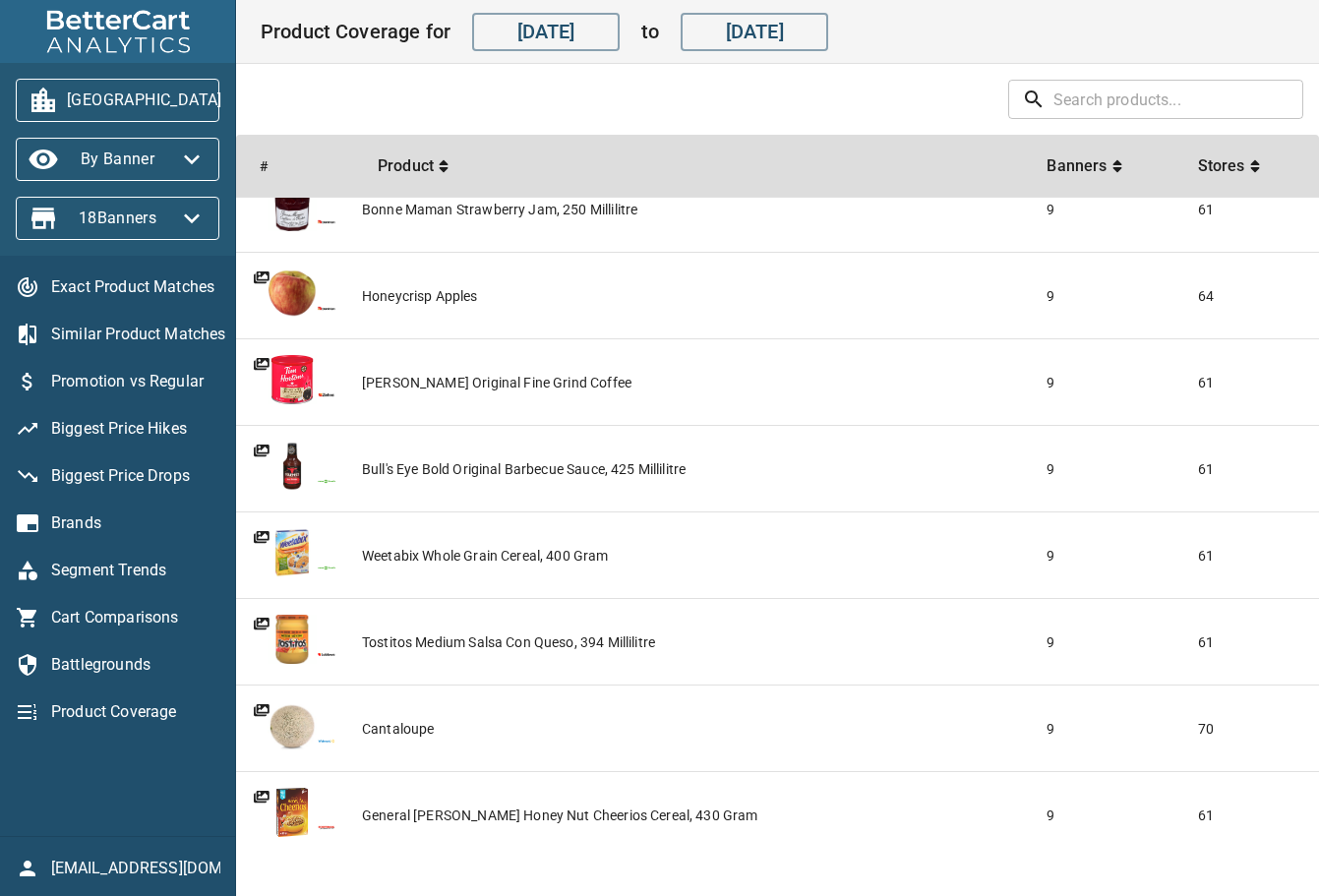 scroll, scrollTop: 1279, scrollLeft: 0, axis: vertical 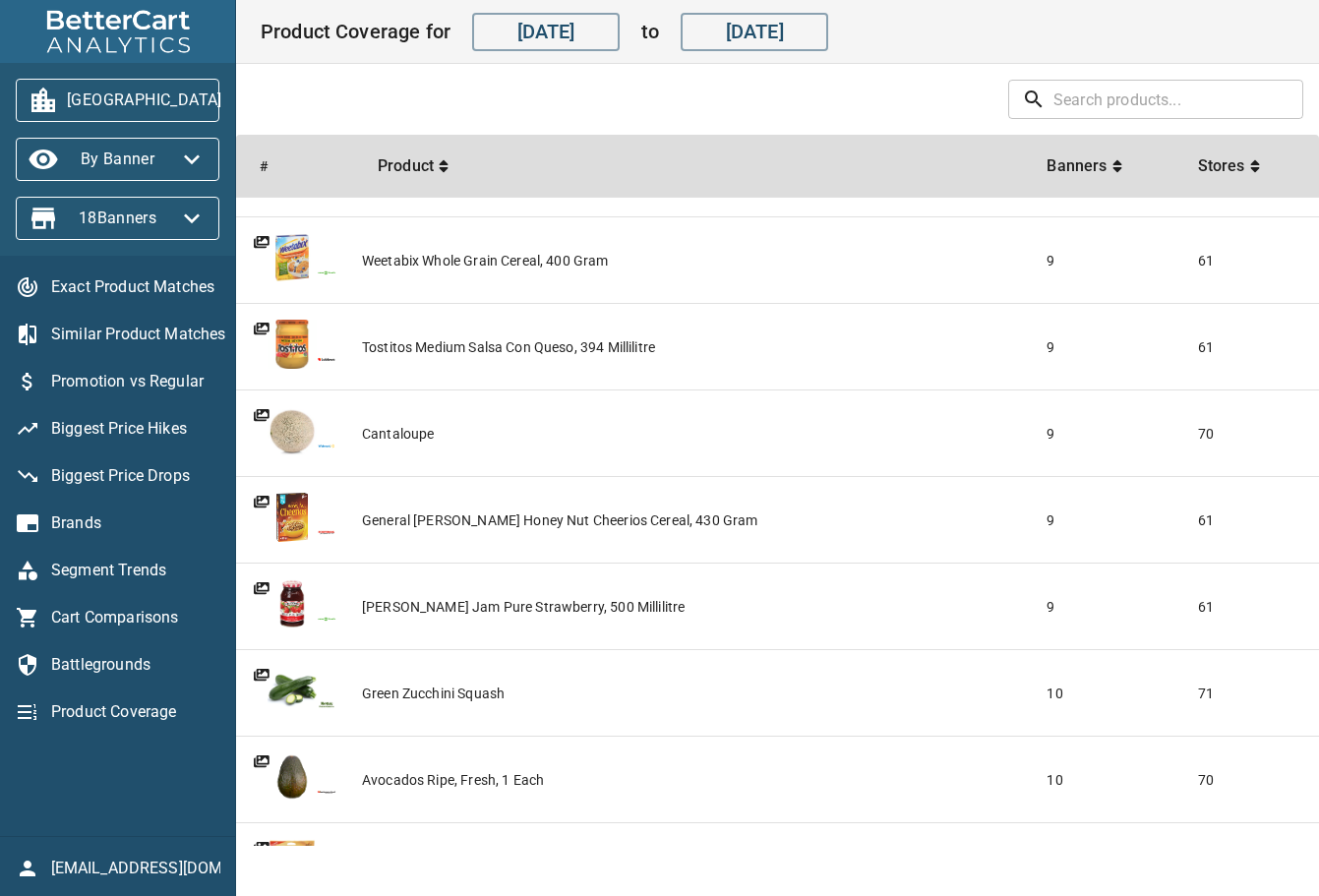 click on "Tostitos Medium Salsa Con Queso, 394 Millilitre" at bounding box center [696, 347] 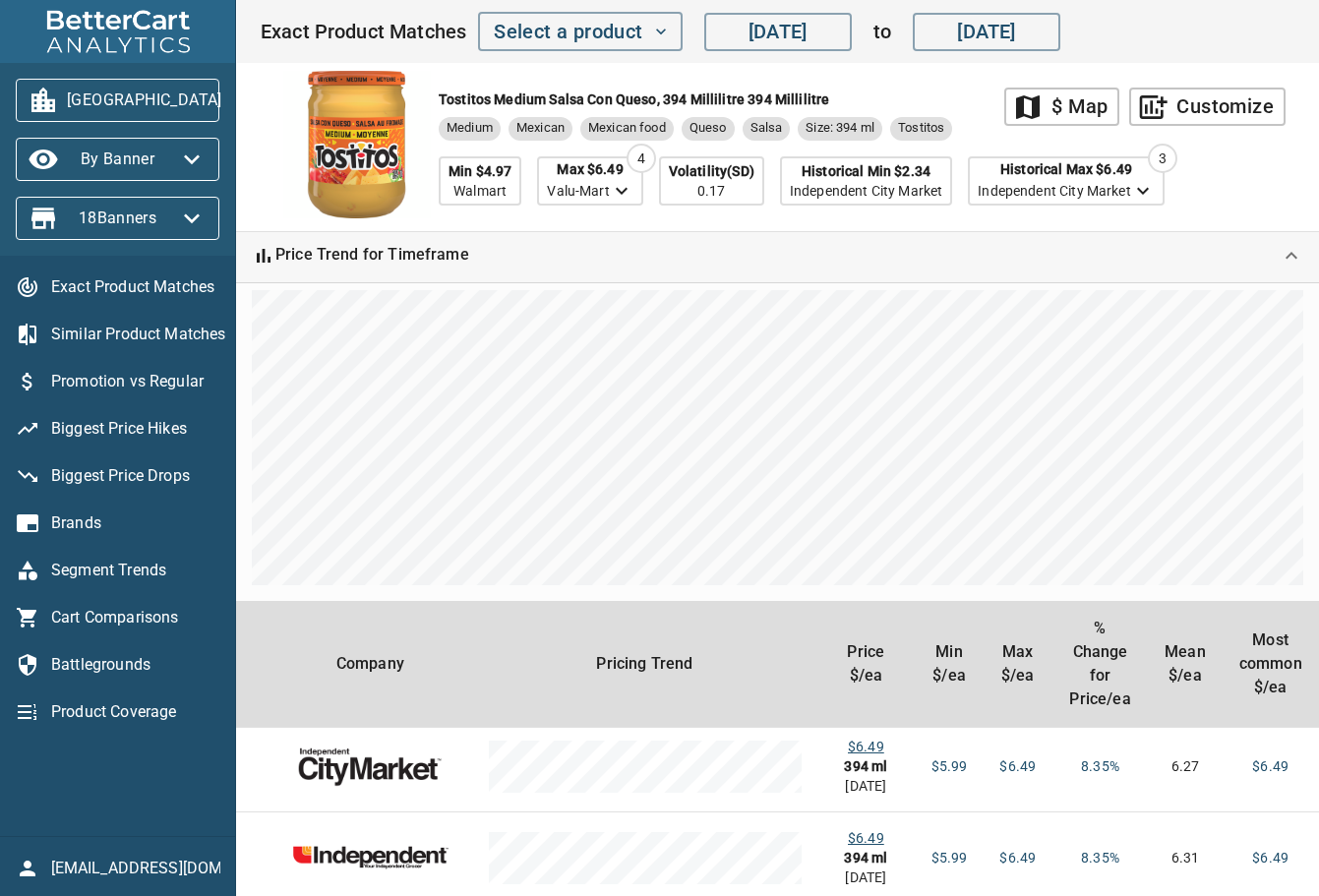 scroll, scrollTop: 0, scrollLeft: 0, axis: both 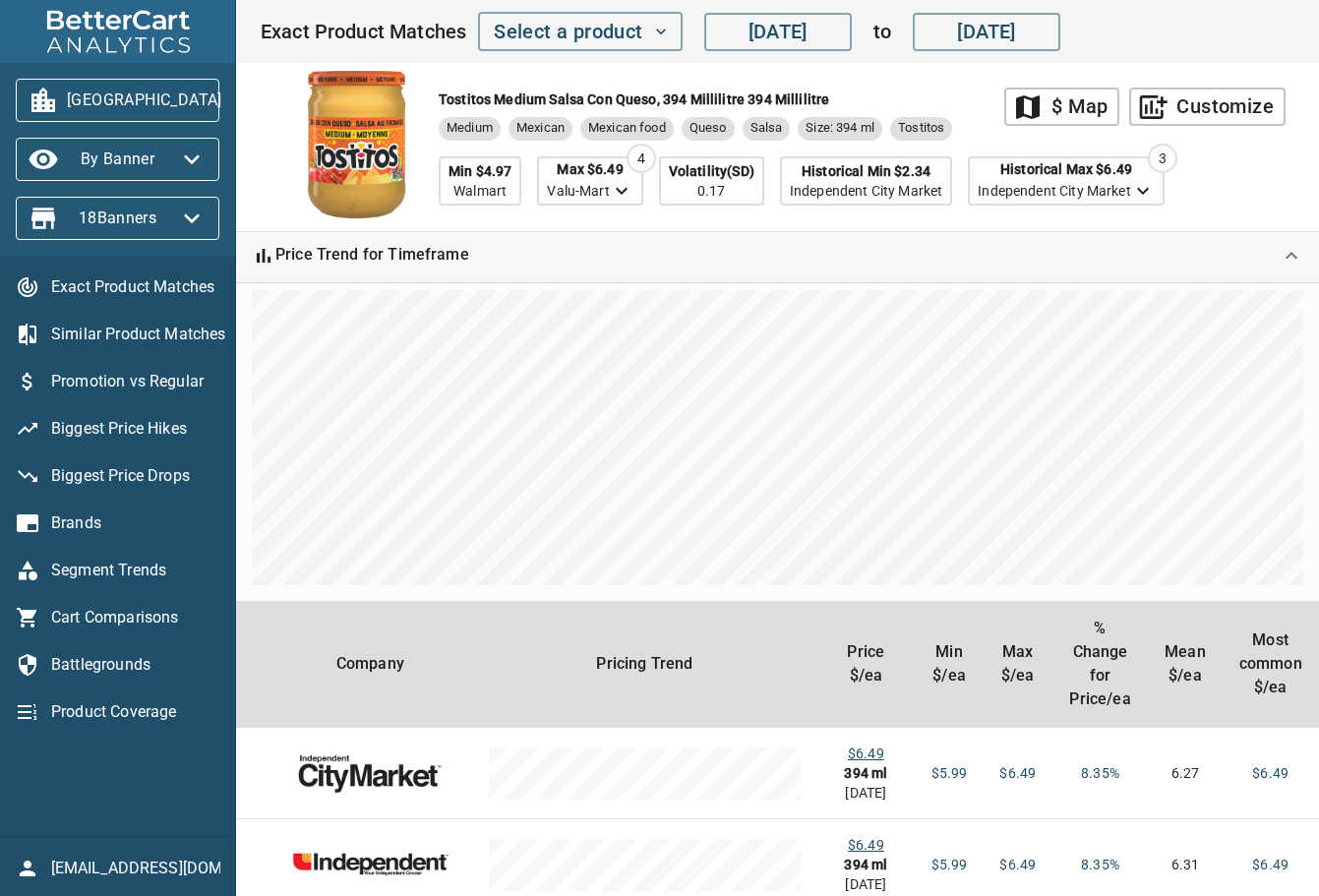 click on "Similar Product Matches" at bounding box center [135, 334] 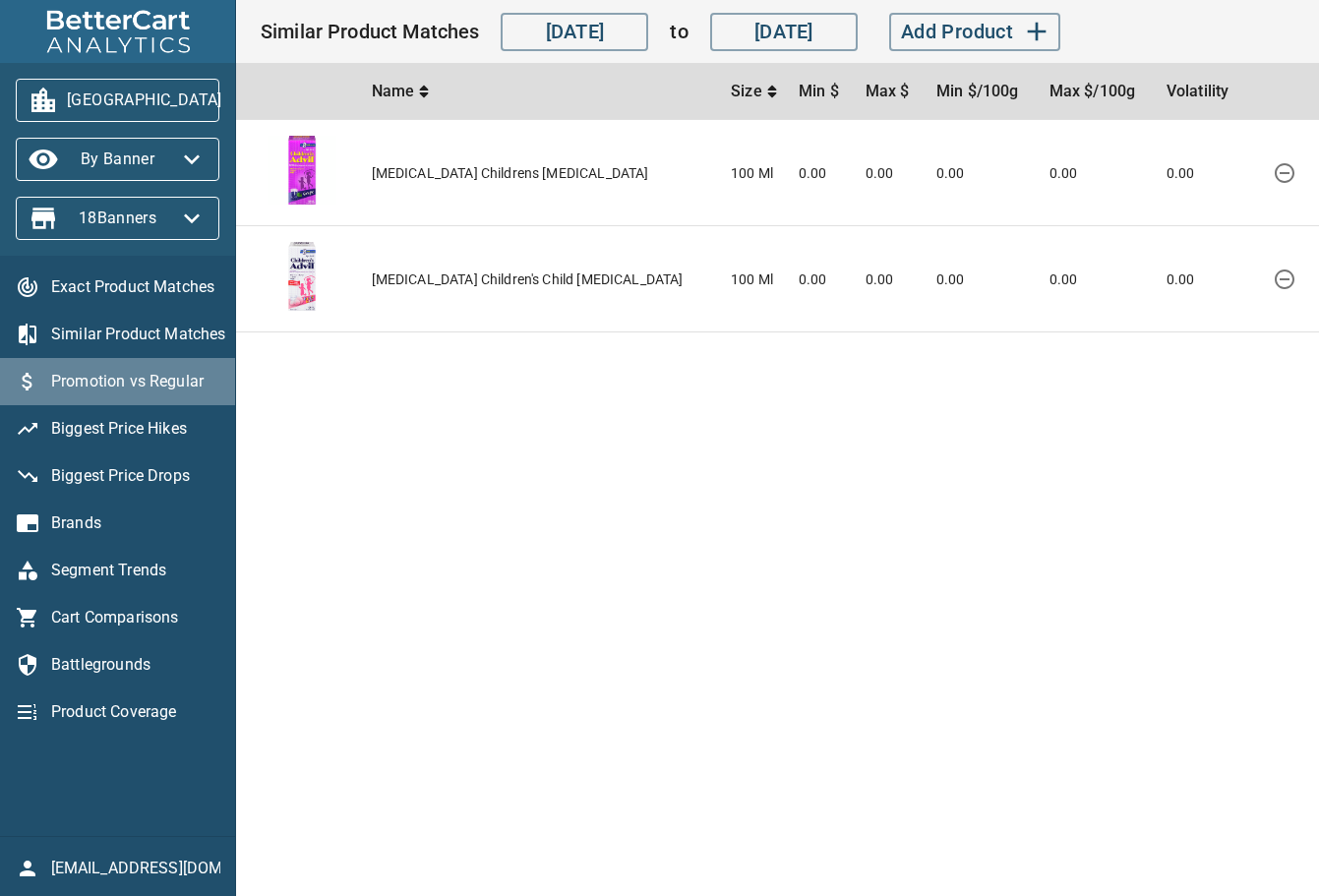 click on "Promotion vs Regular" at bounding box center [135, 382] 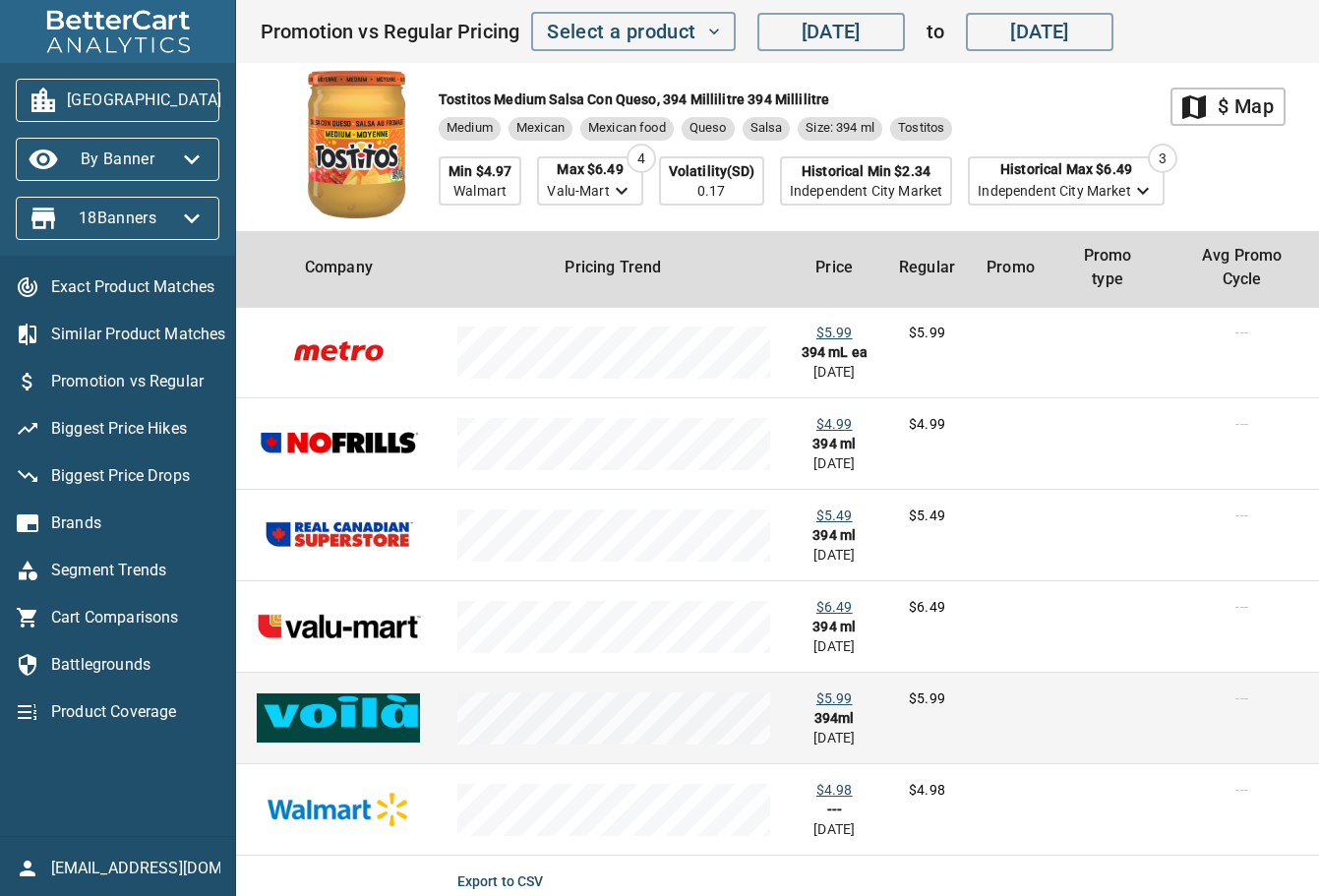 scroll, scrollTop: 287, scrollLeft: 0, axis: vertical 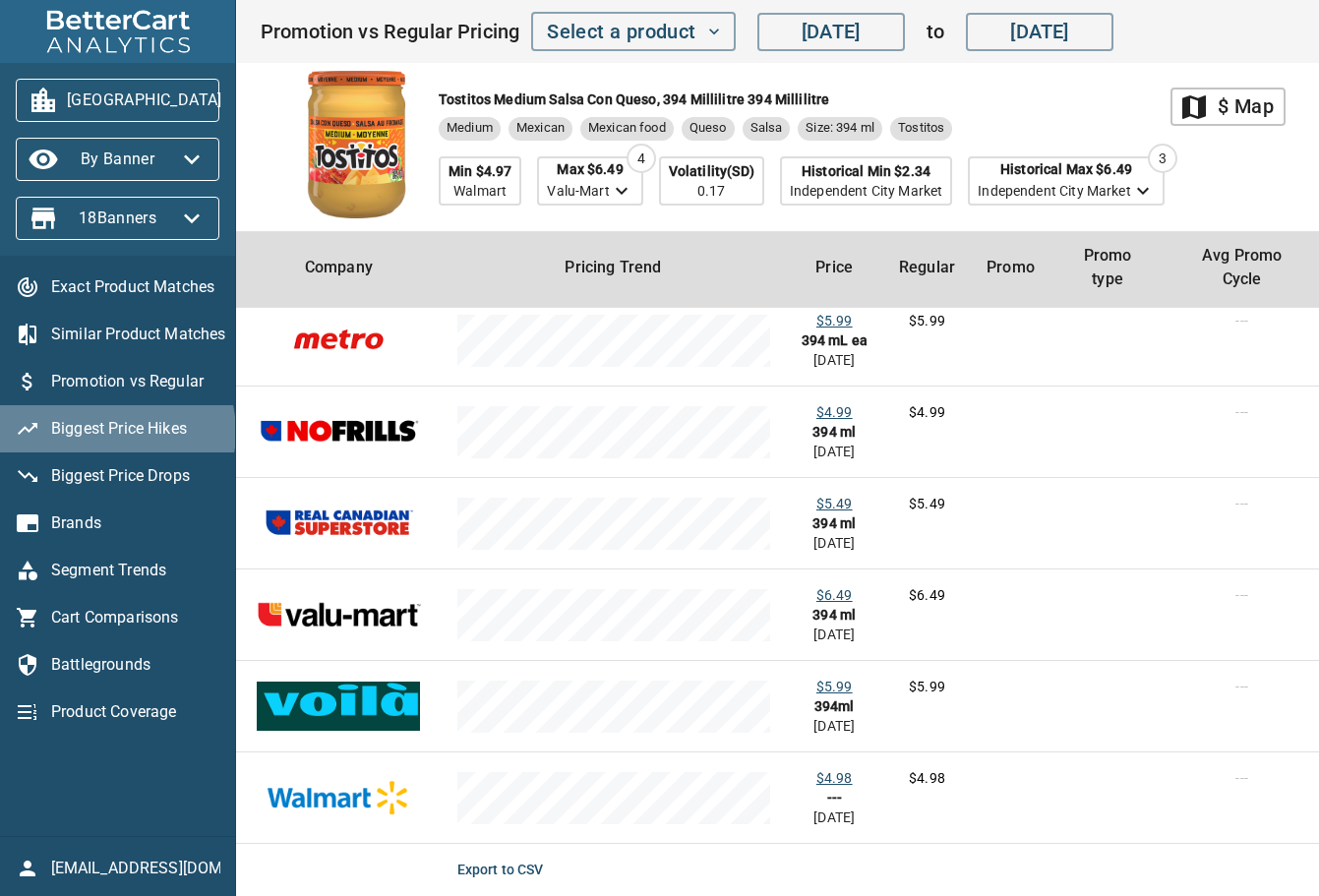 click on "Biggest Price Hikes" at bounding box center (135, 429) 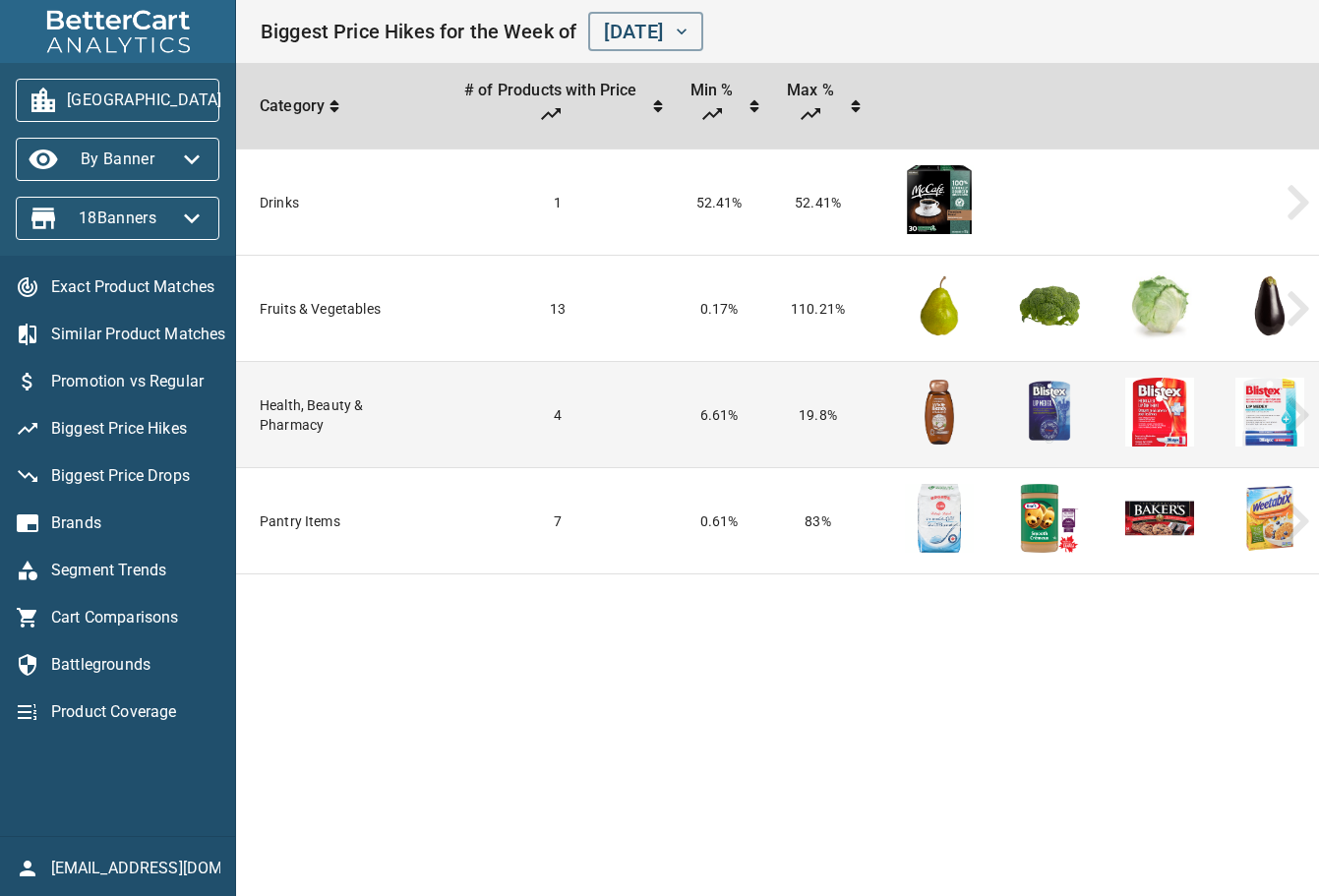 click on "Health, Beauty & Pharmacy" at bounding box center [340, 415] 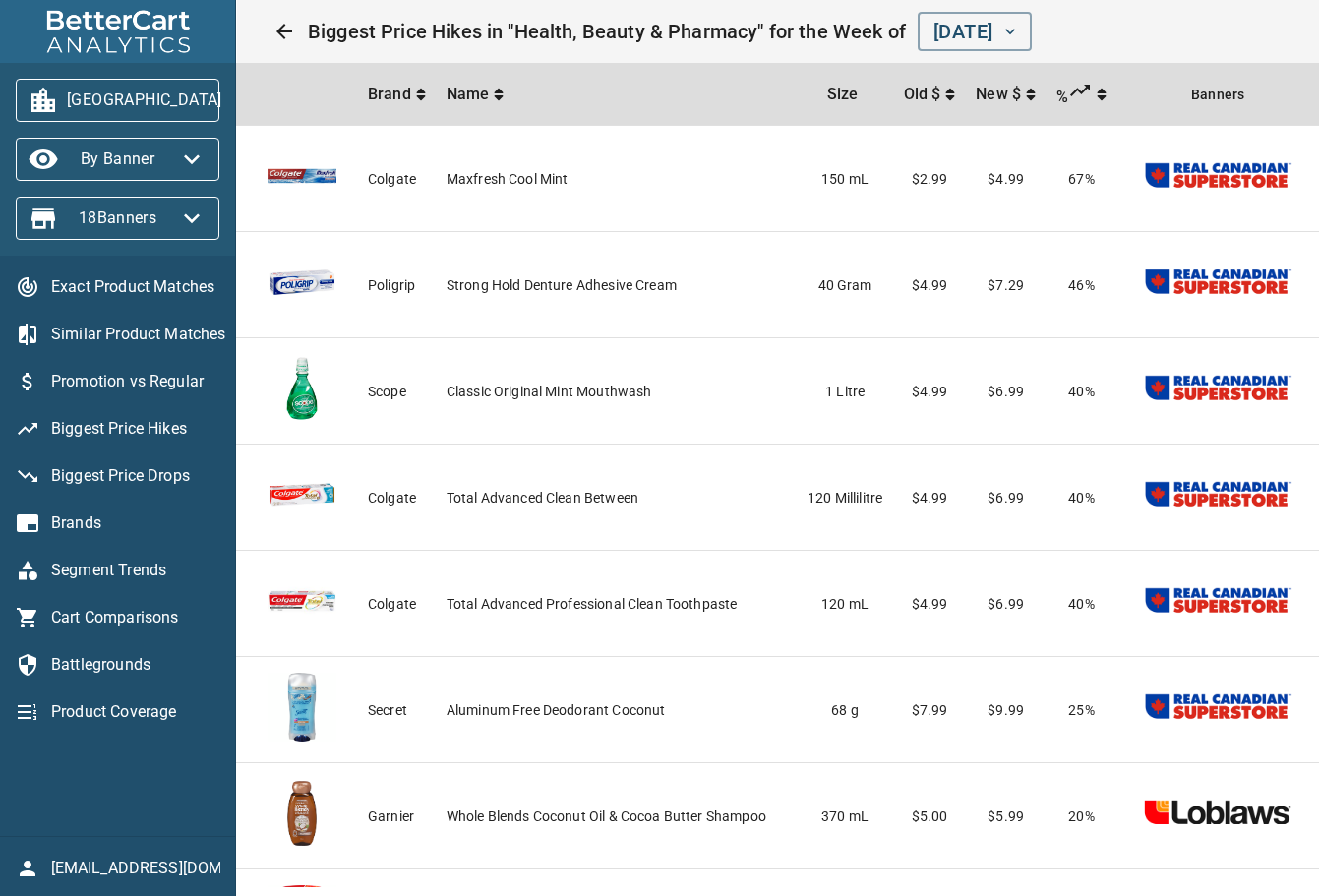 click on "Biggest Price Drops" at bounding box center (135, 476) 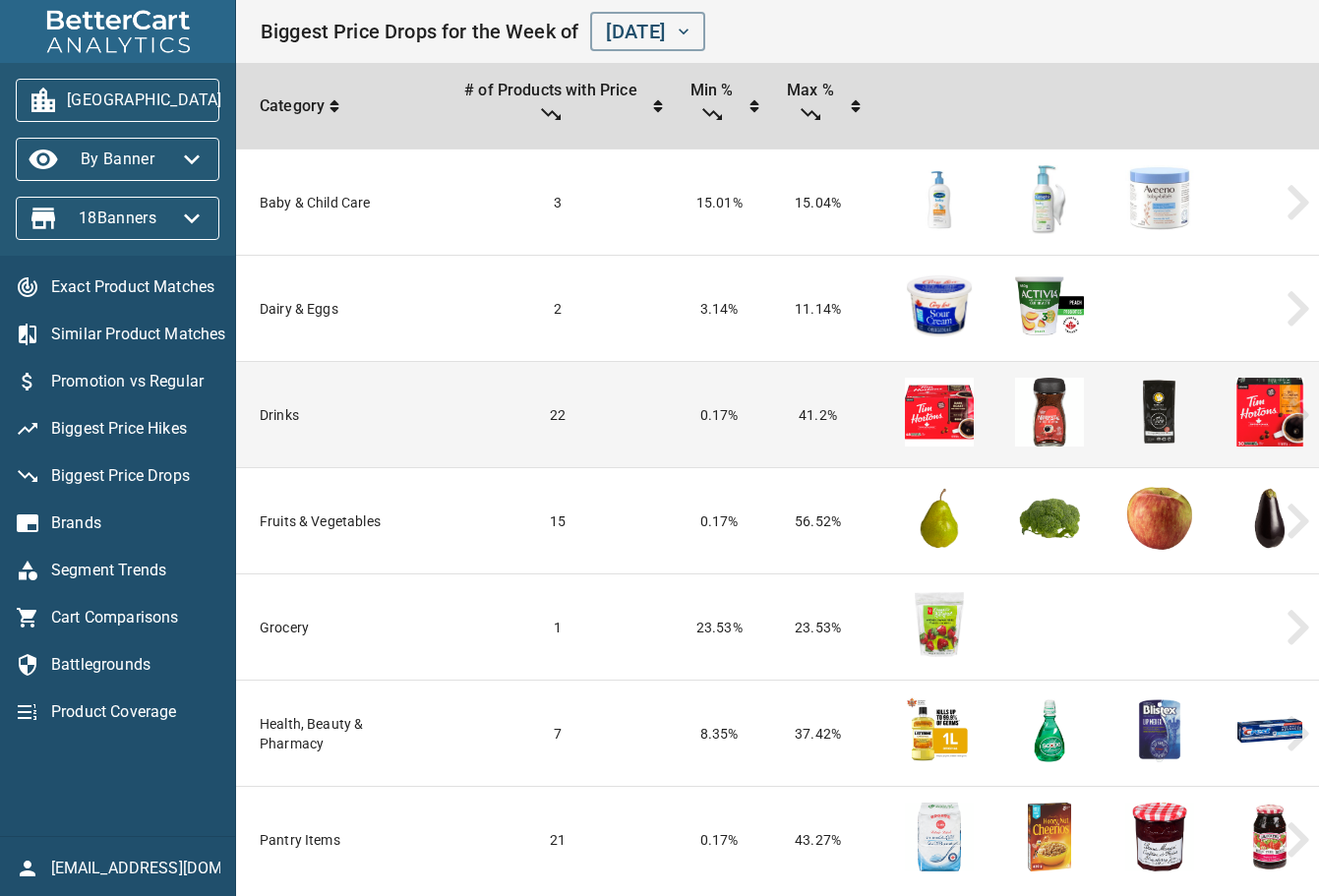 click on "Drinks" at bounding box center [340, 415] 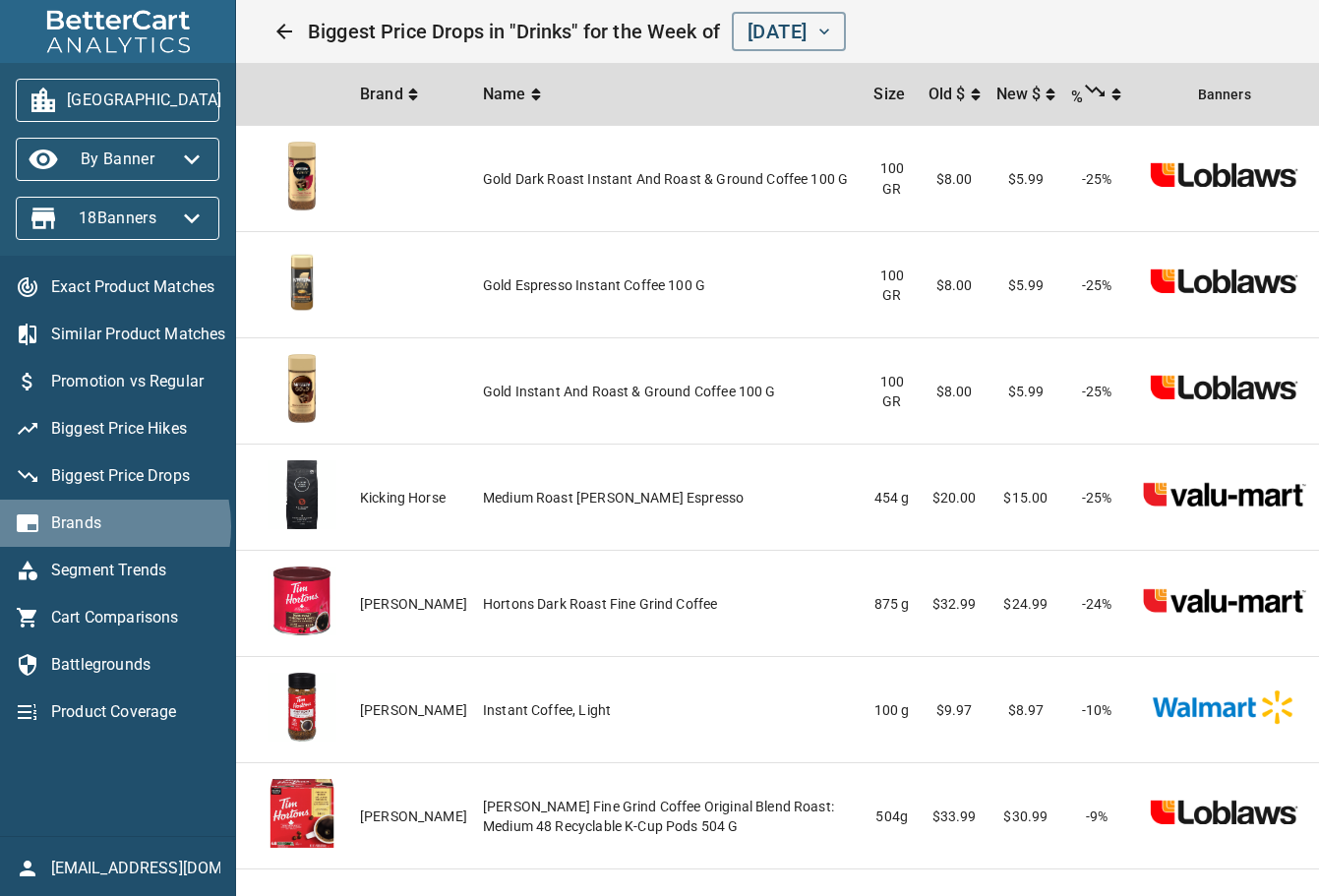 click on "Brands" at bounding box center (135, 523) 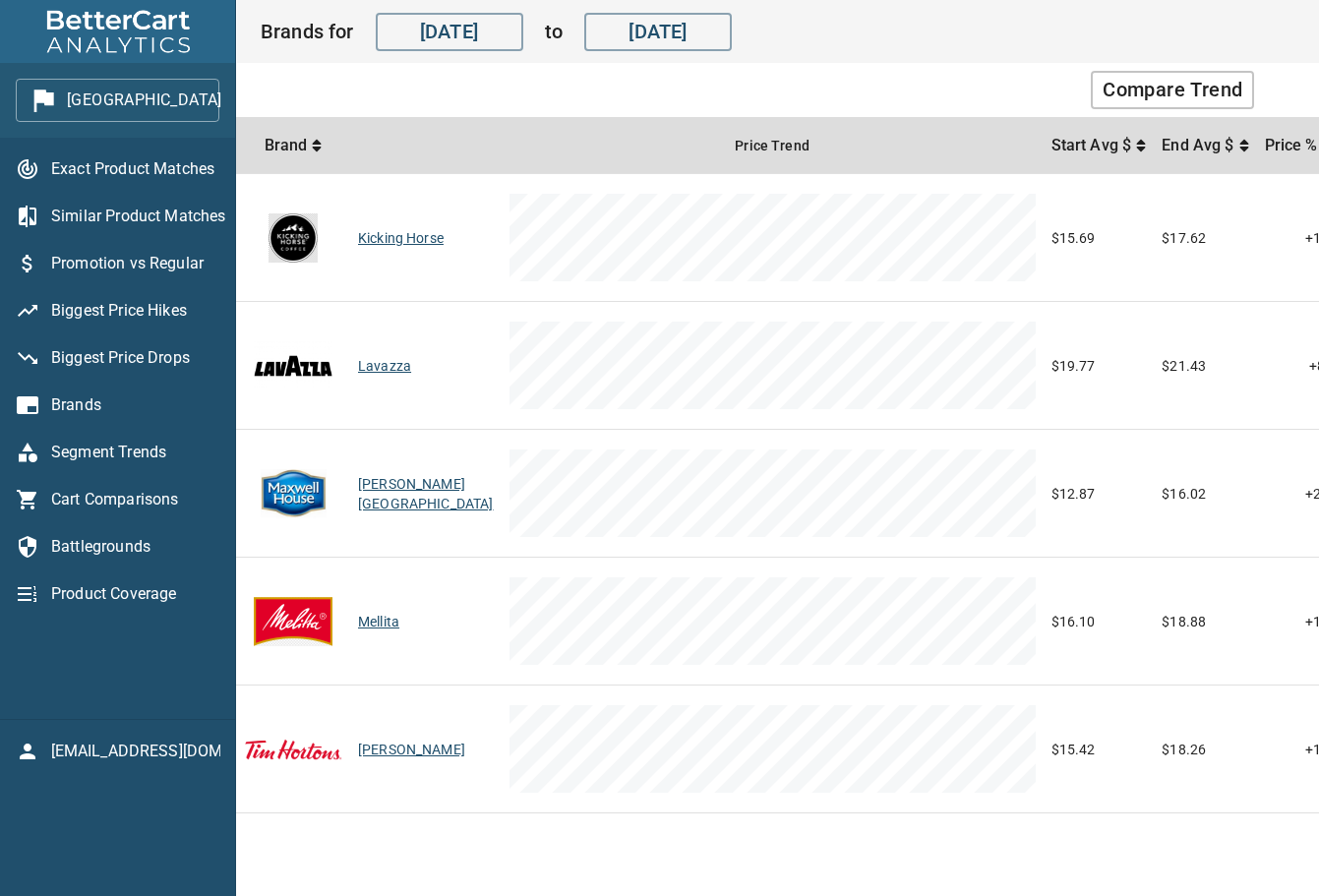 click on "Segment Trends" at bounding box center [135, 452] 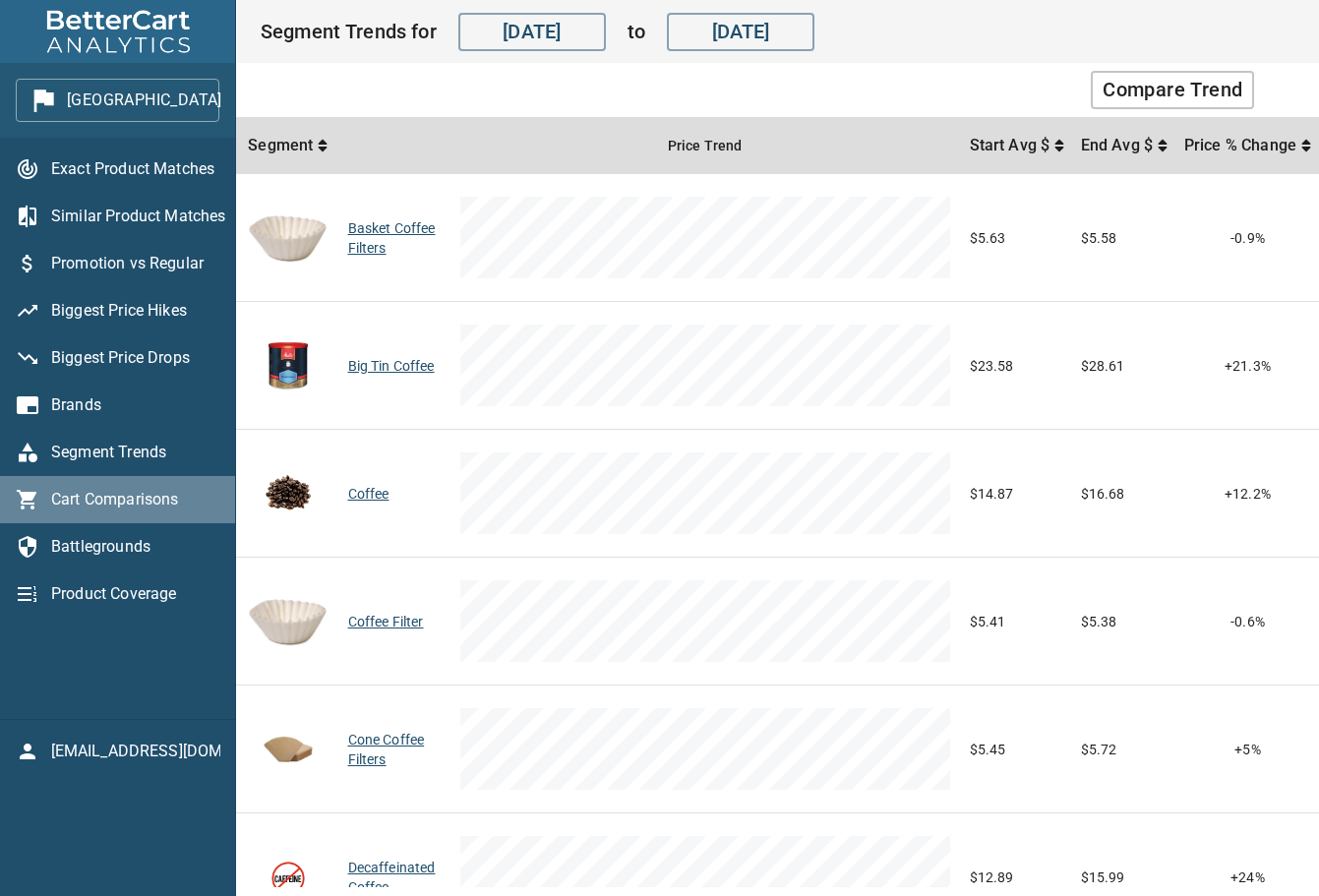 click on "Cart Comparisons" at bounding box center [135, 500] 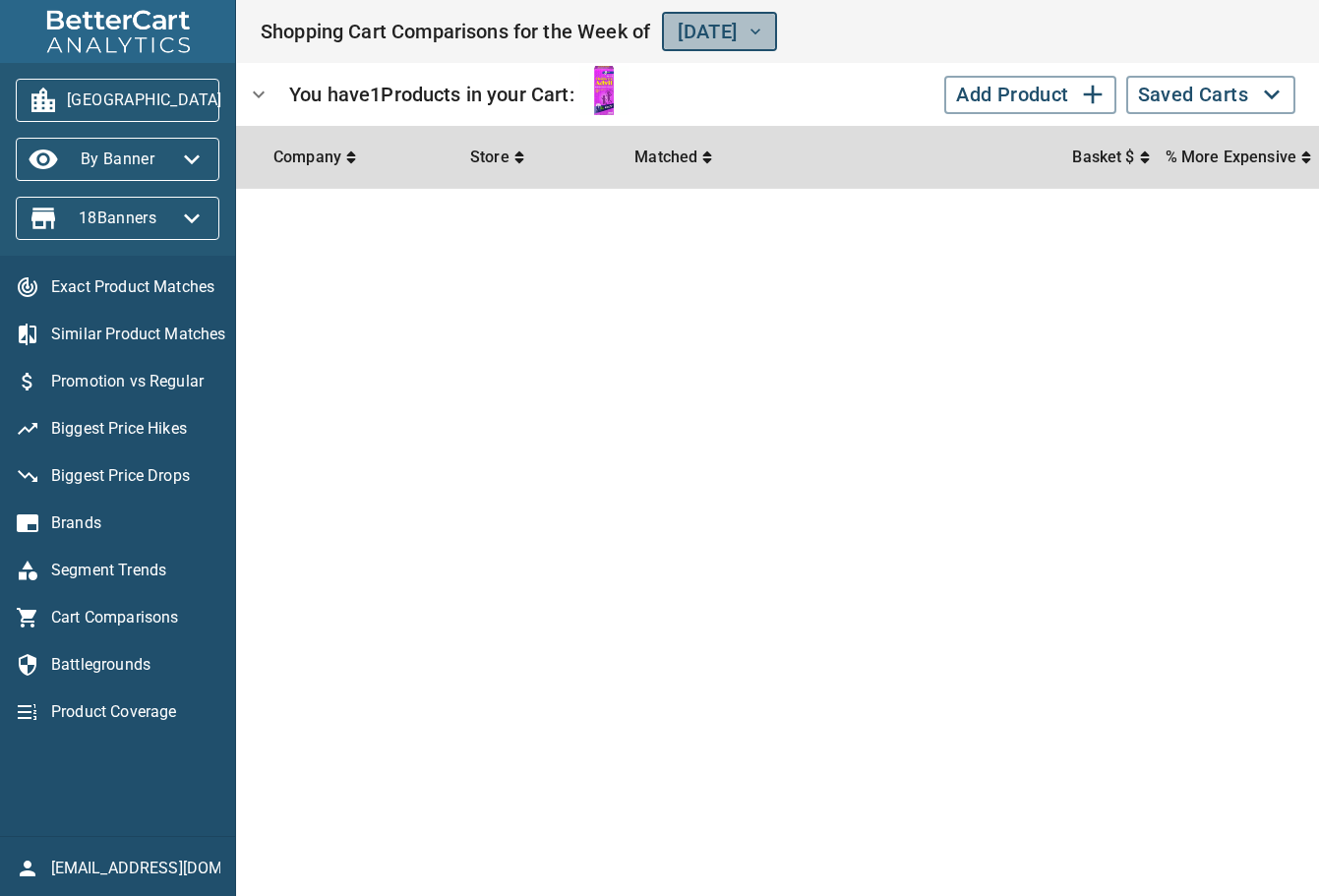 click on "July 19th, 2025" at bounding box center (719, 31) 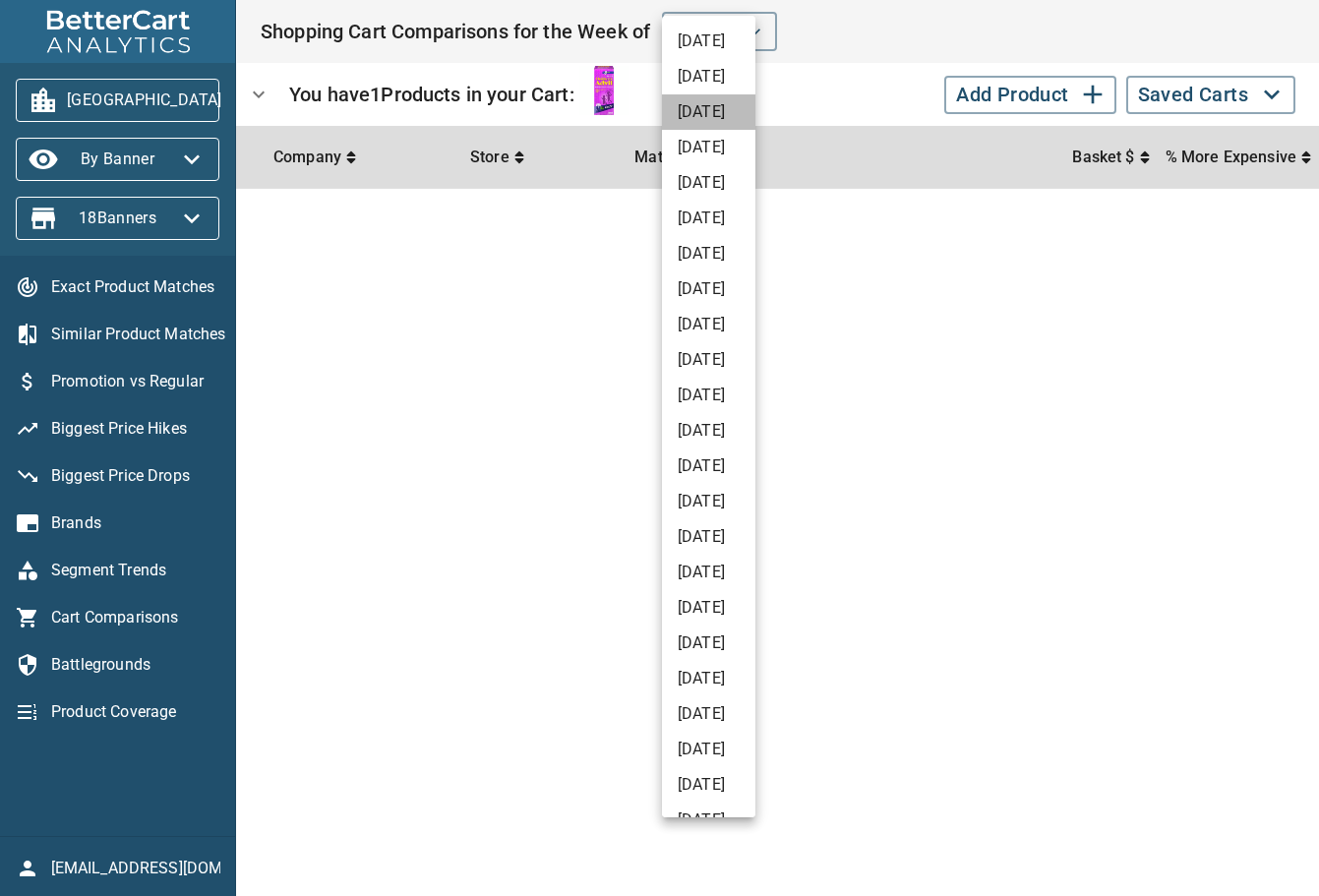 click on "July 12th, 2025" at bounding box center (708, 112) 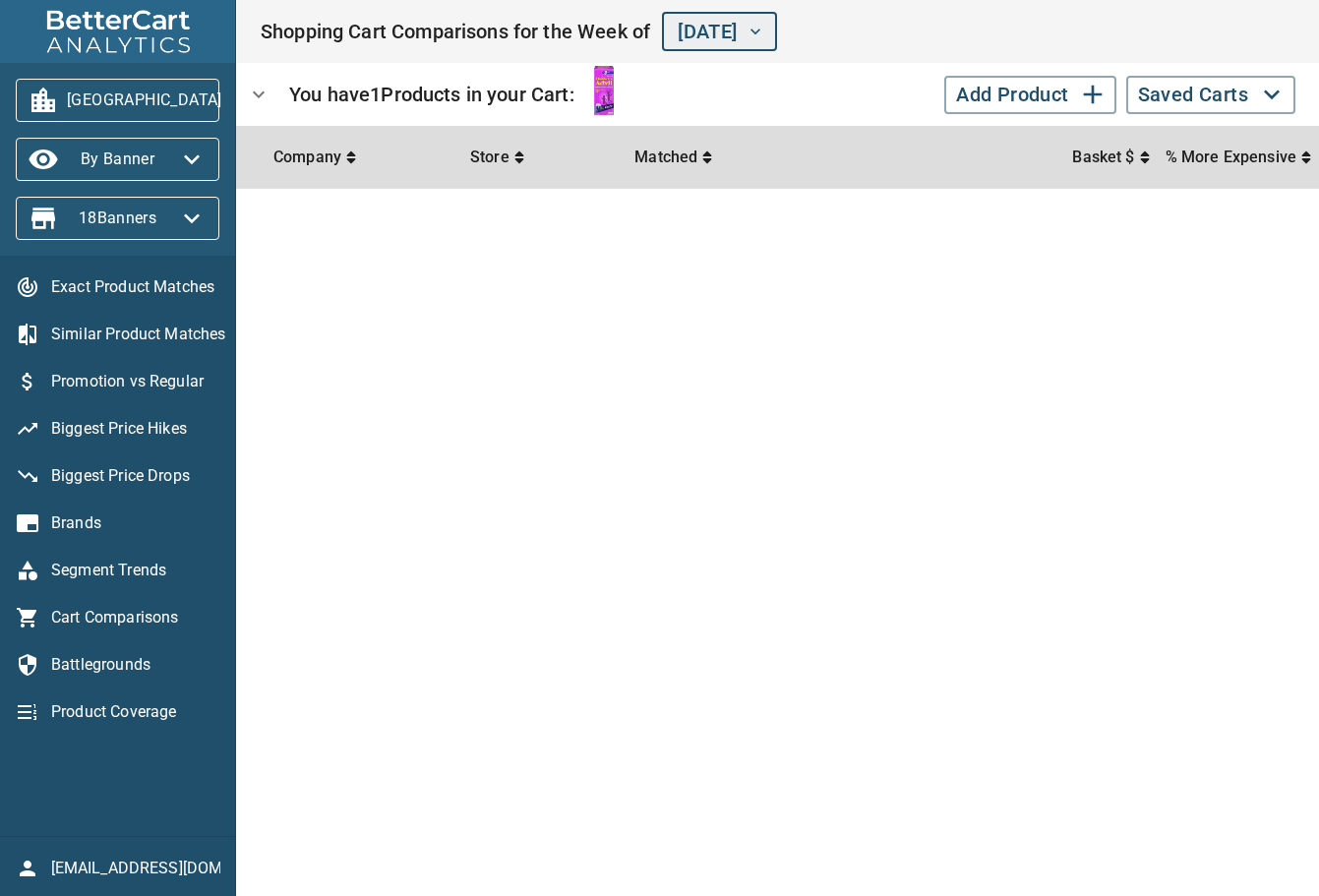 click on "July 12th, 2025" at bounding box center (719, 31) 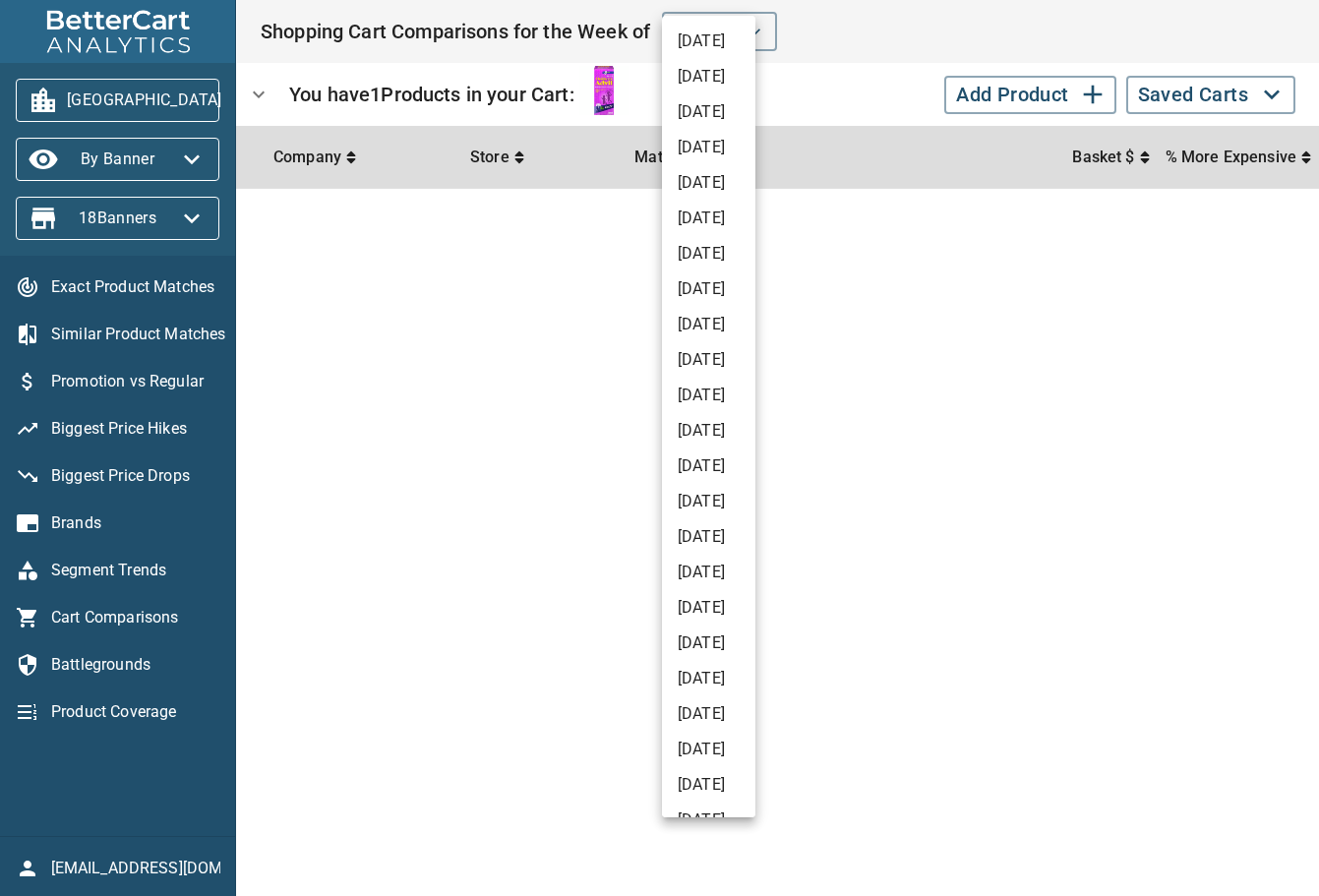 click on "July 26th, 2025" at bounding box center [708, 41] 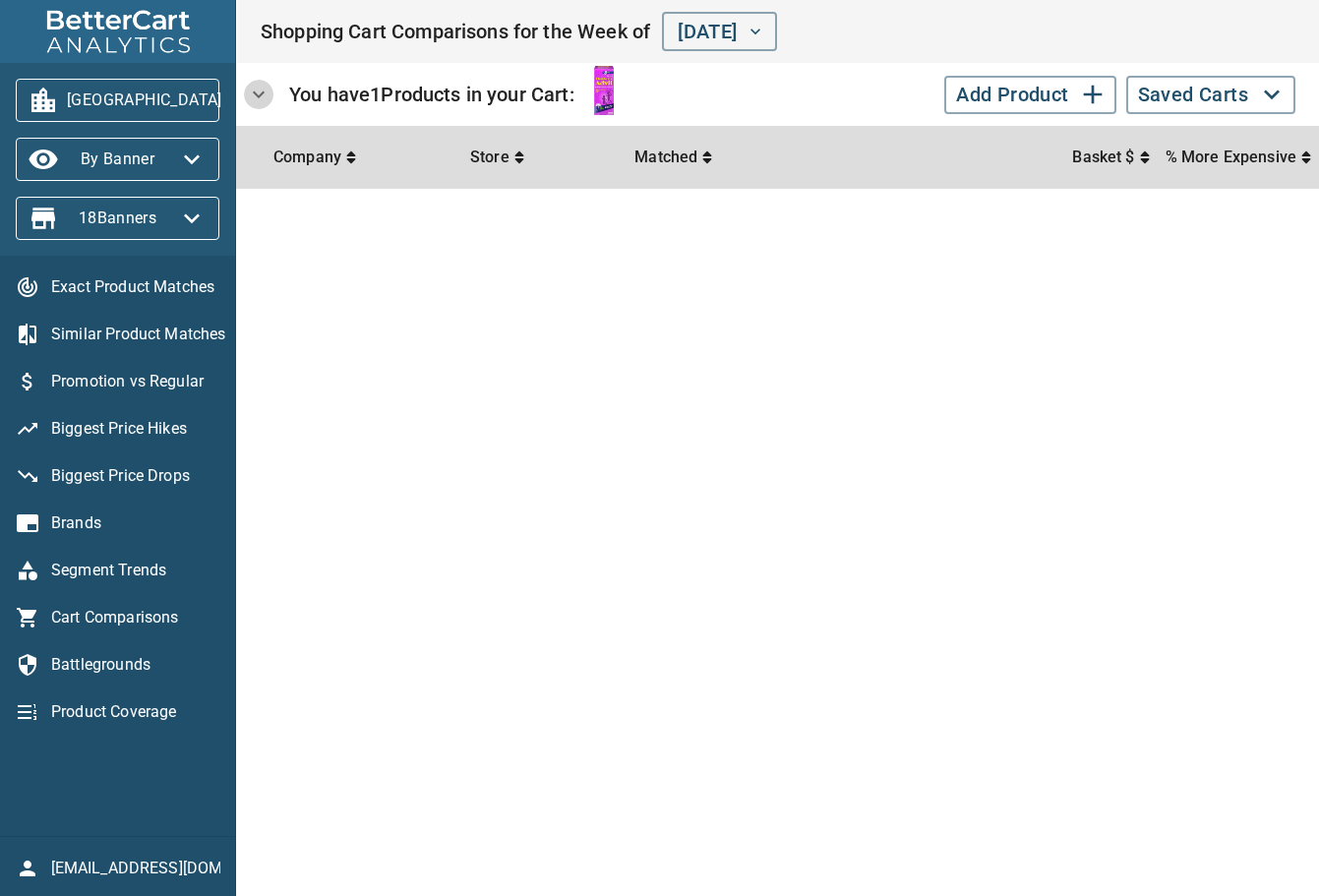 click 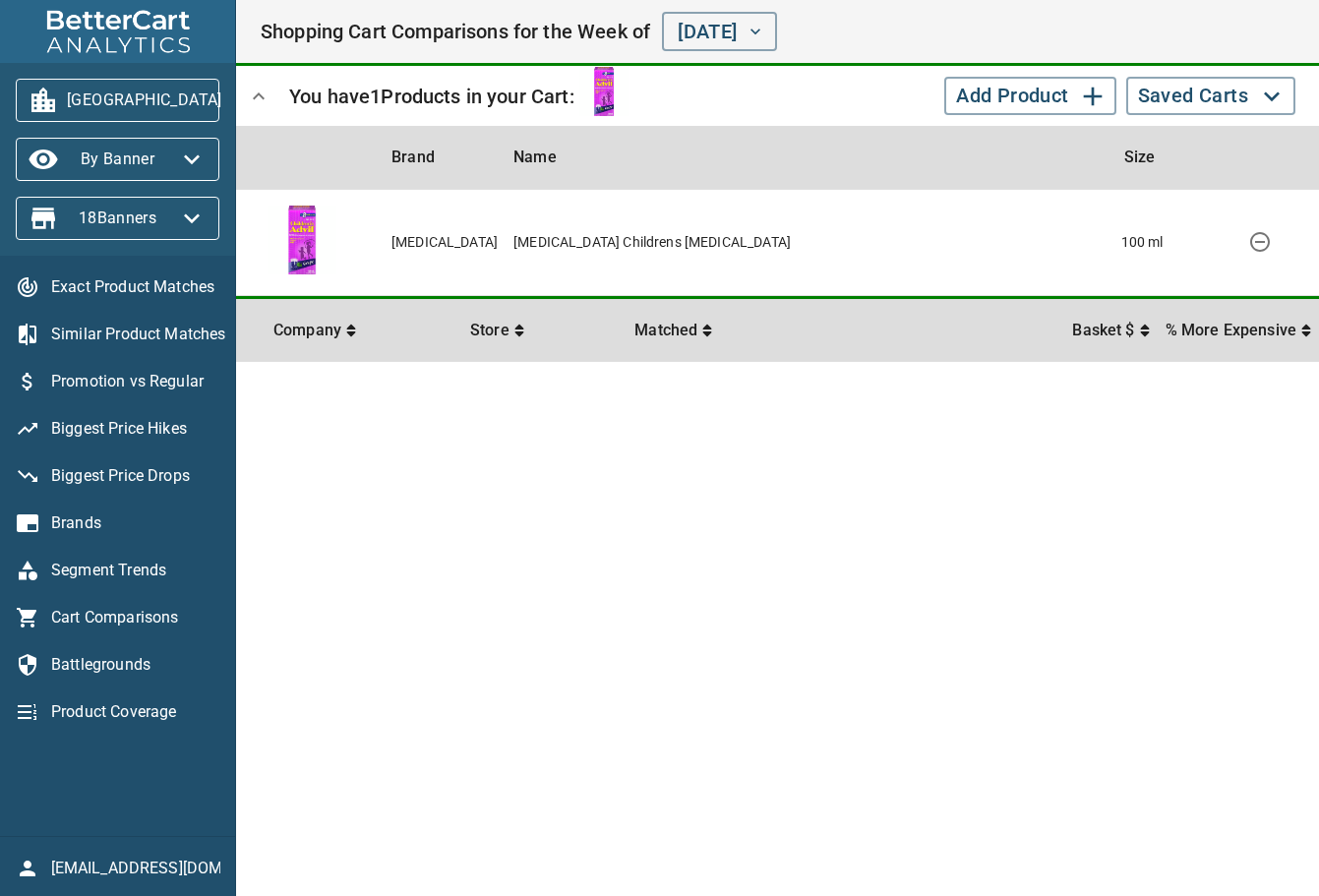 click 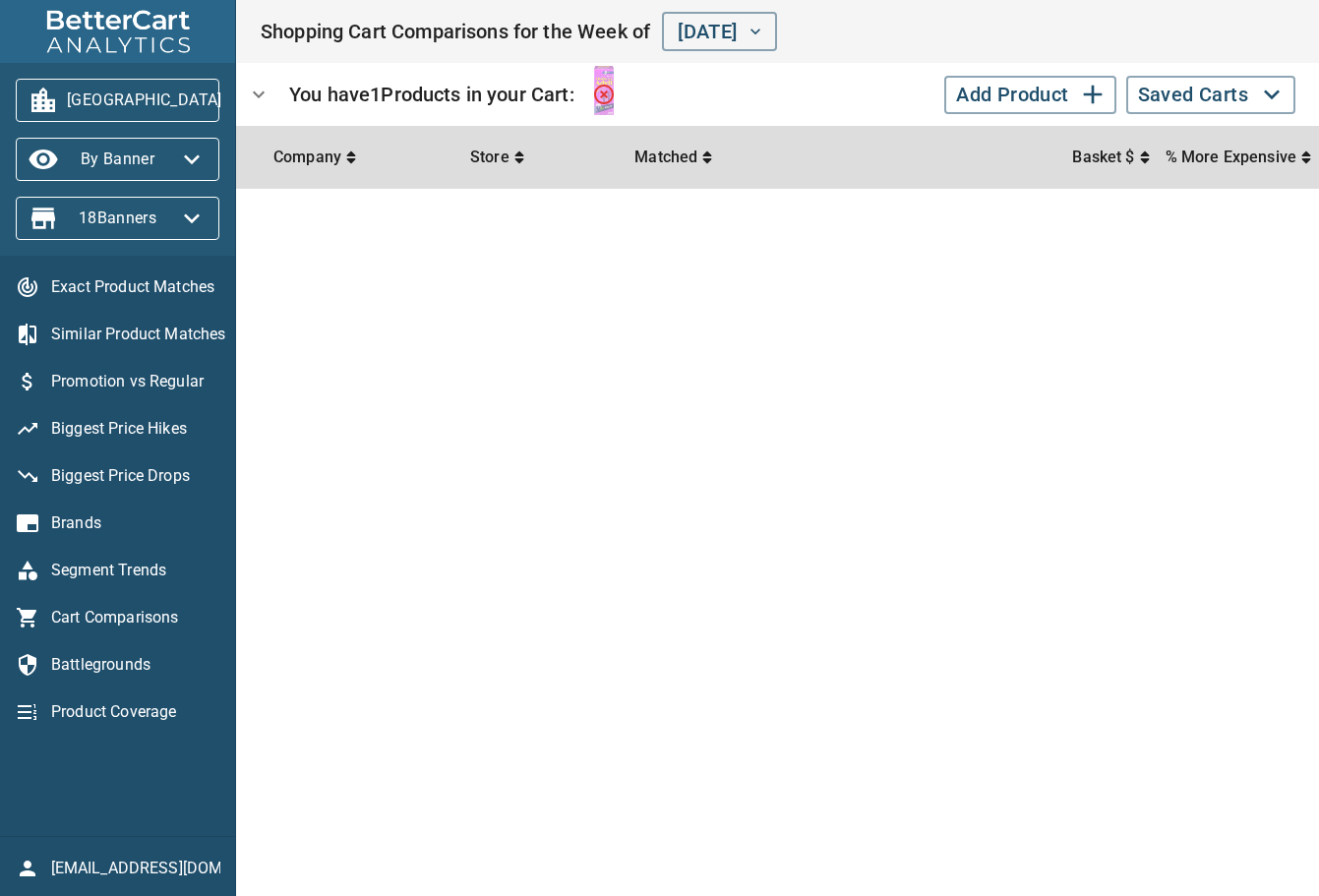 click 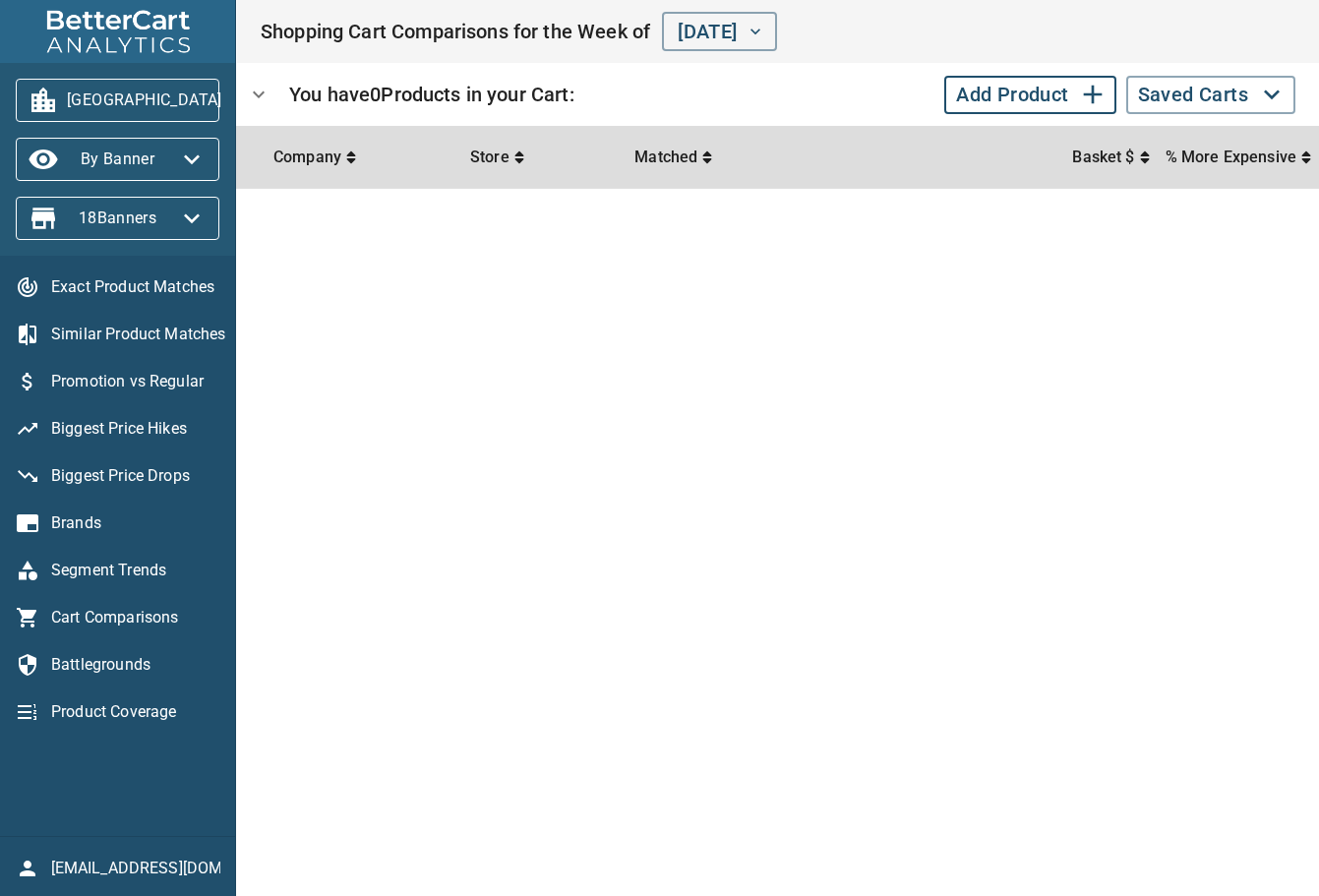 click on "Add Product" at bounding box center [1030, 94] 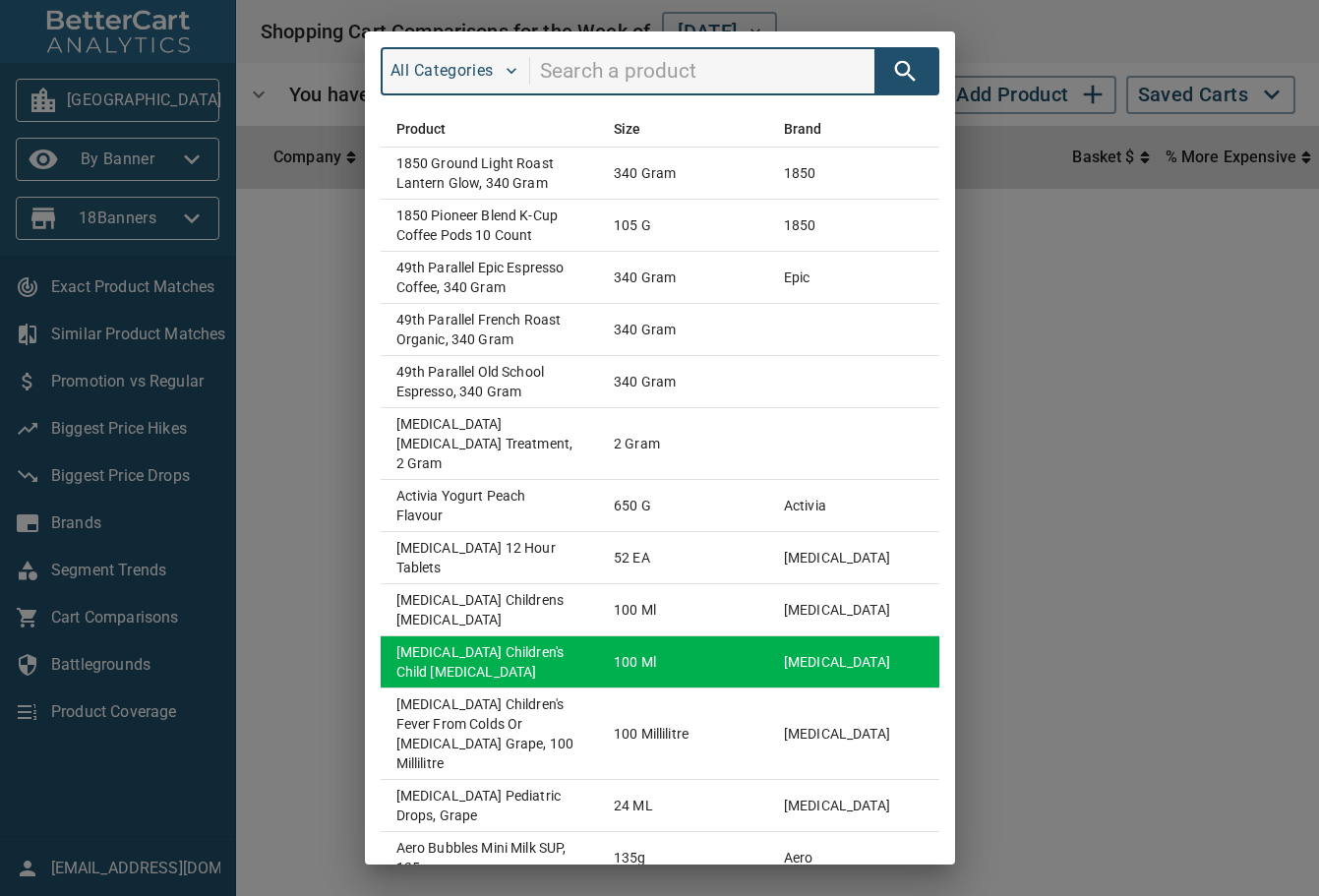 click on "[MEDICAL_DATA] Children's Child [MEDICAL_DATA]" at bounding box center (489, 662) 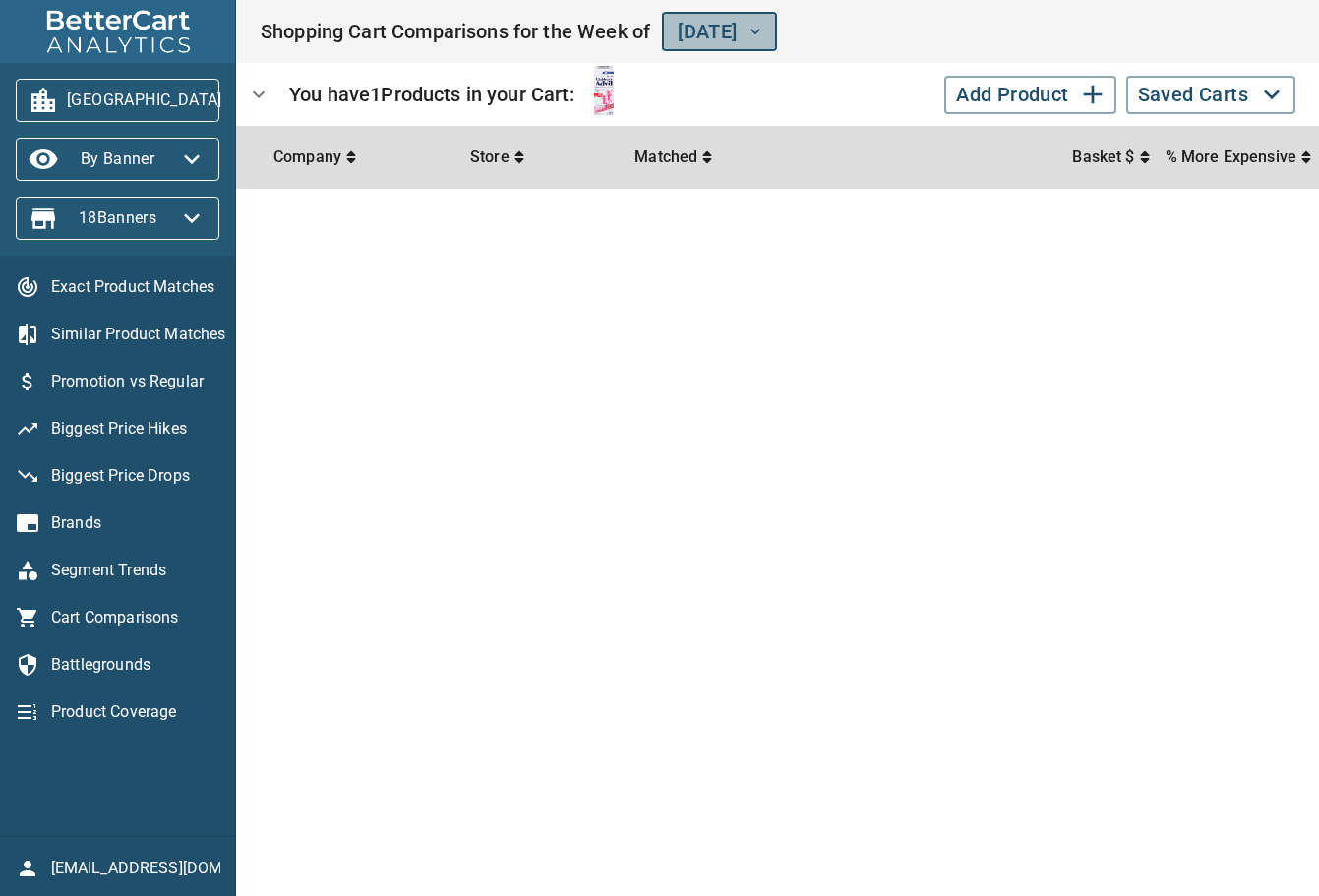 click on "July 26th, 2025" at bounding box center (719, 31) 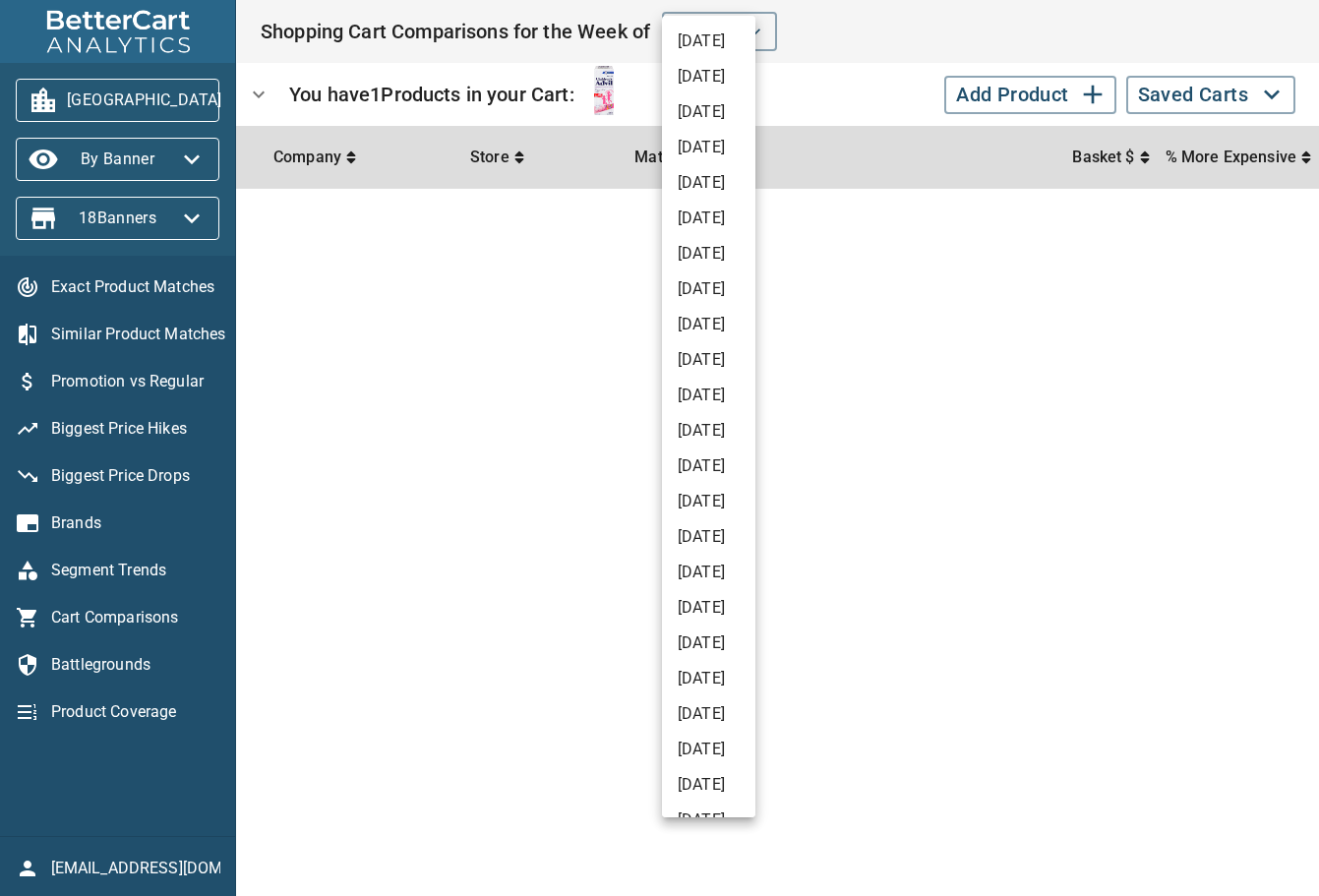 click on "July 19th, 2025" at bounding box center (708, 77) 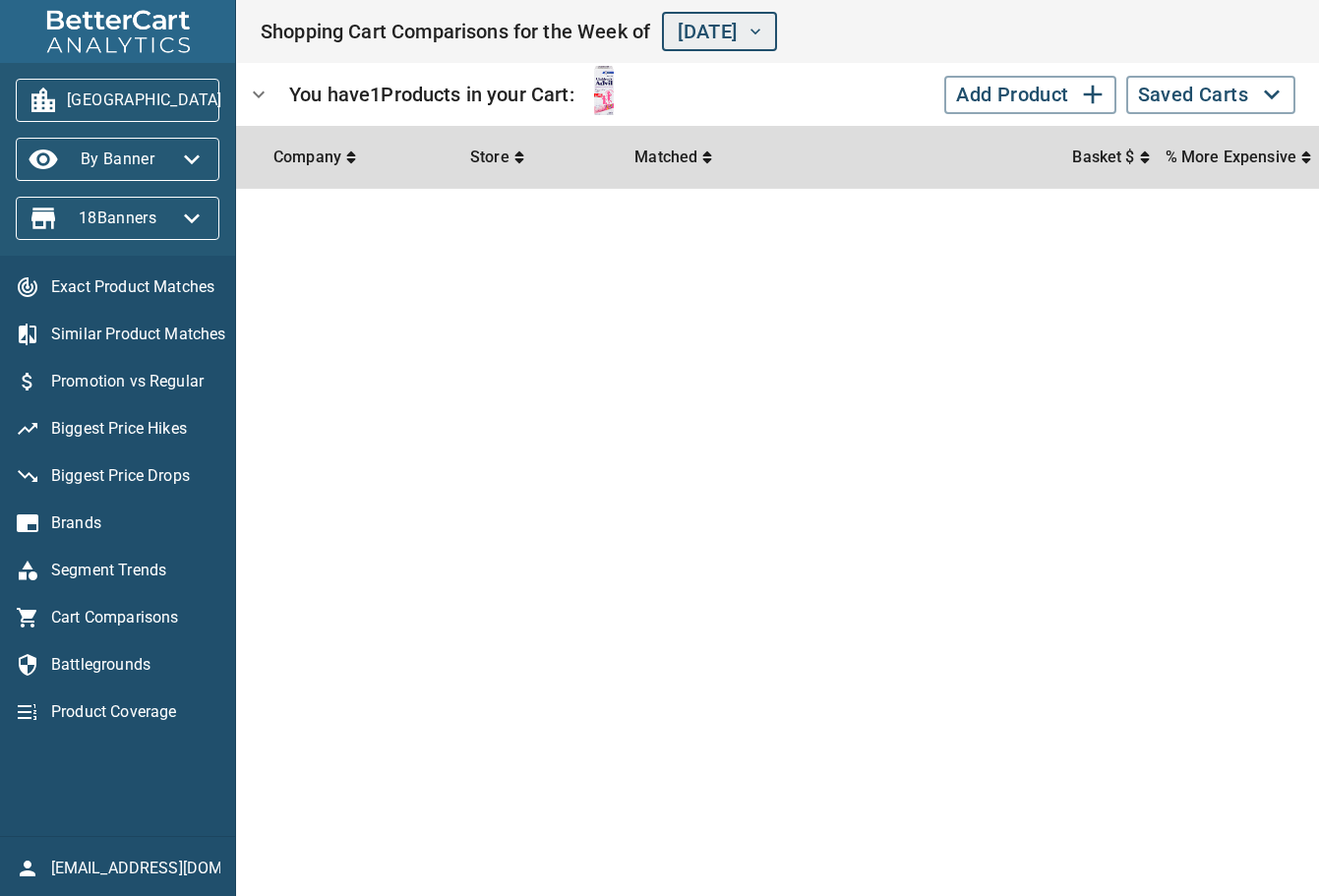 click on "July 19th, 2025" at bounding box center (719, 31) 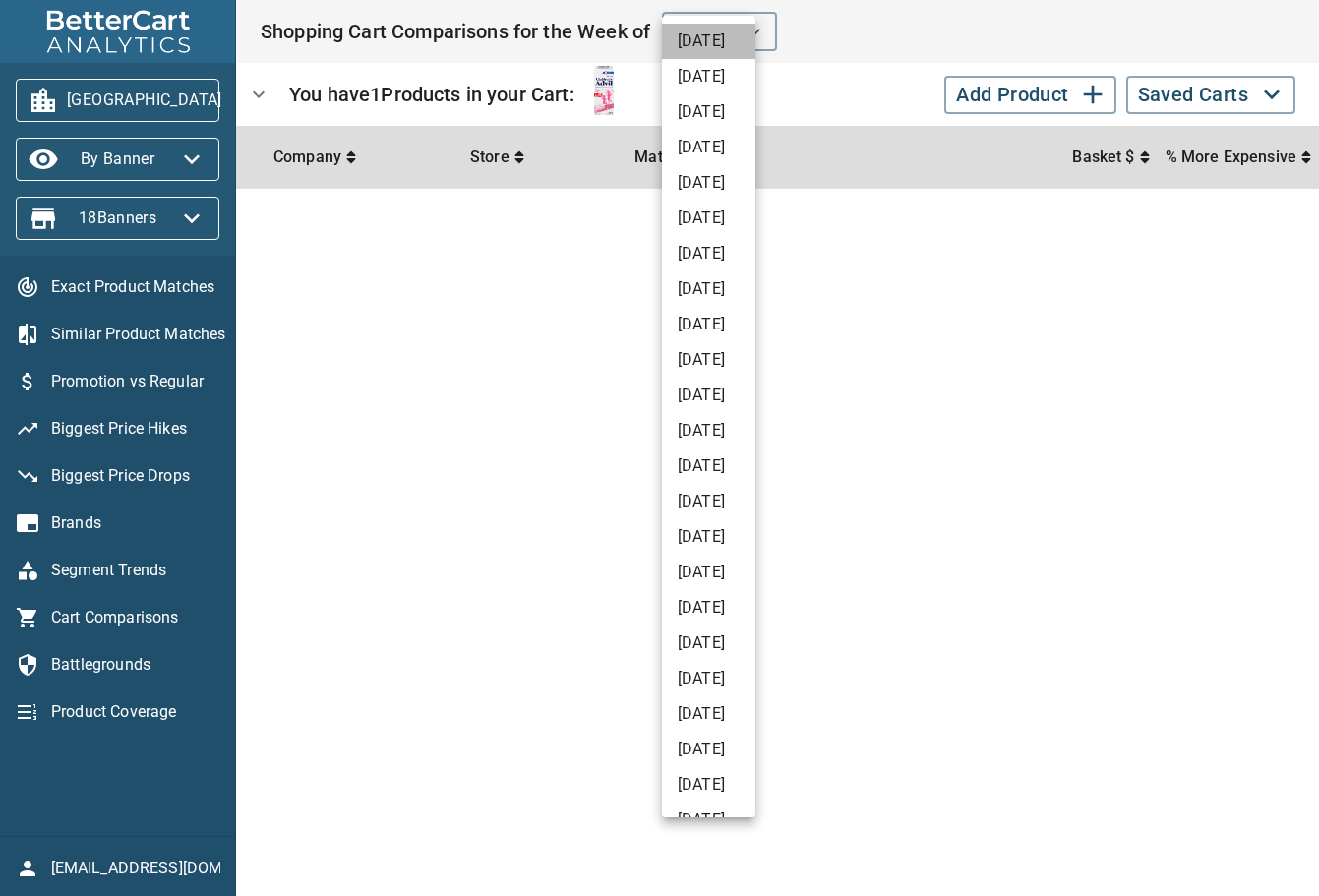 click on "July 26th, 2025" at bounding box center (708, 41) 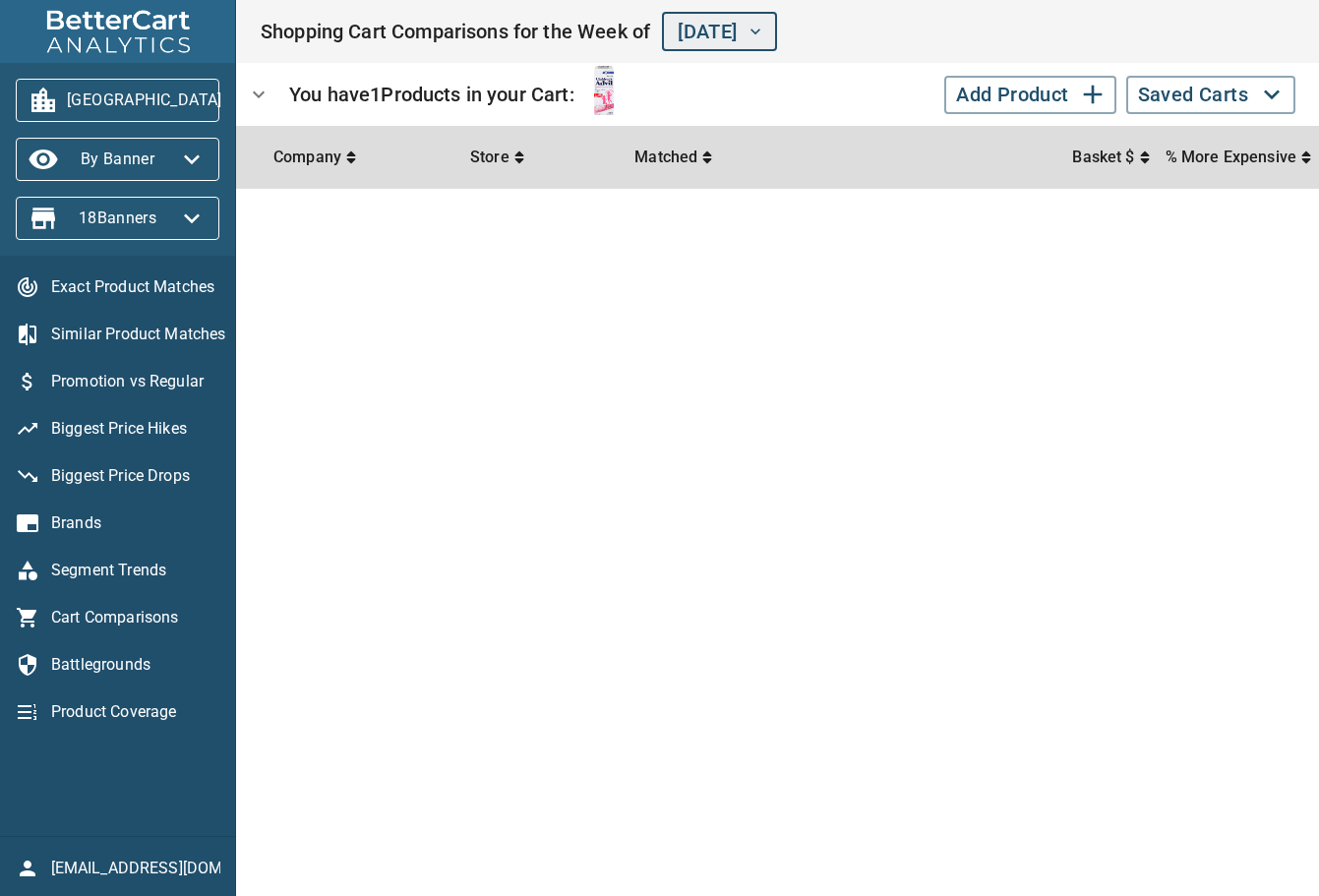 click on "July 26th, 2025" at bounding box center (719, 31) 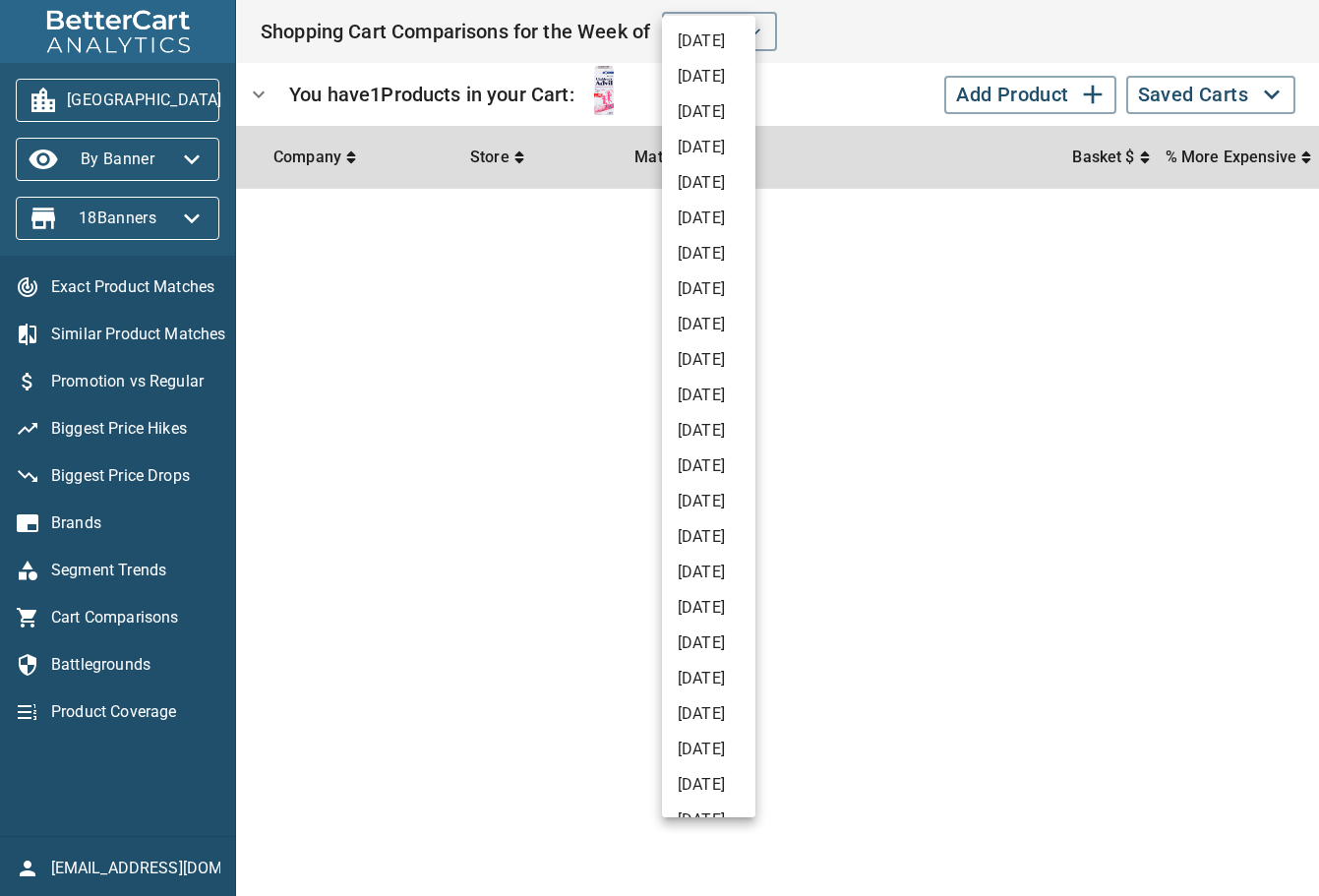 click on "July 19th, 2025" at bounding box center (708, 77) 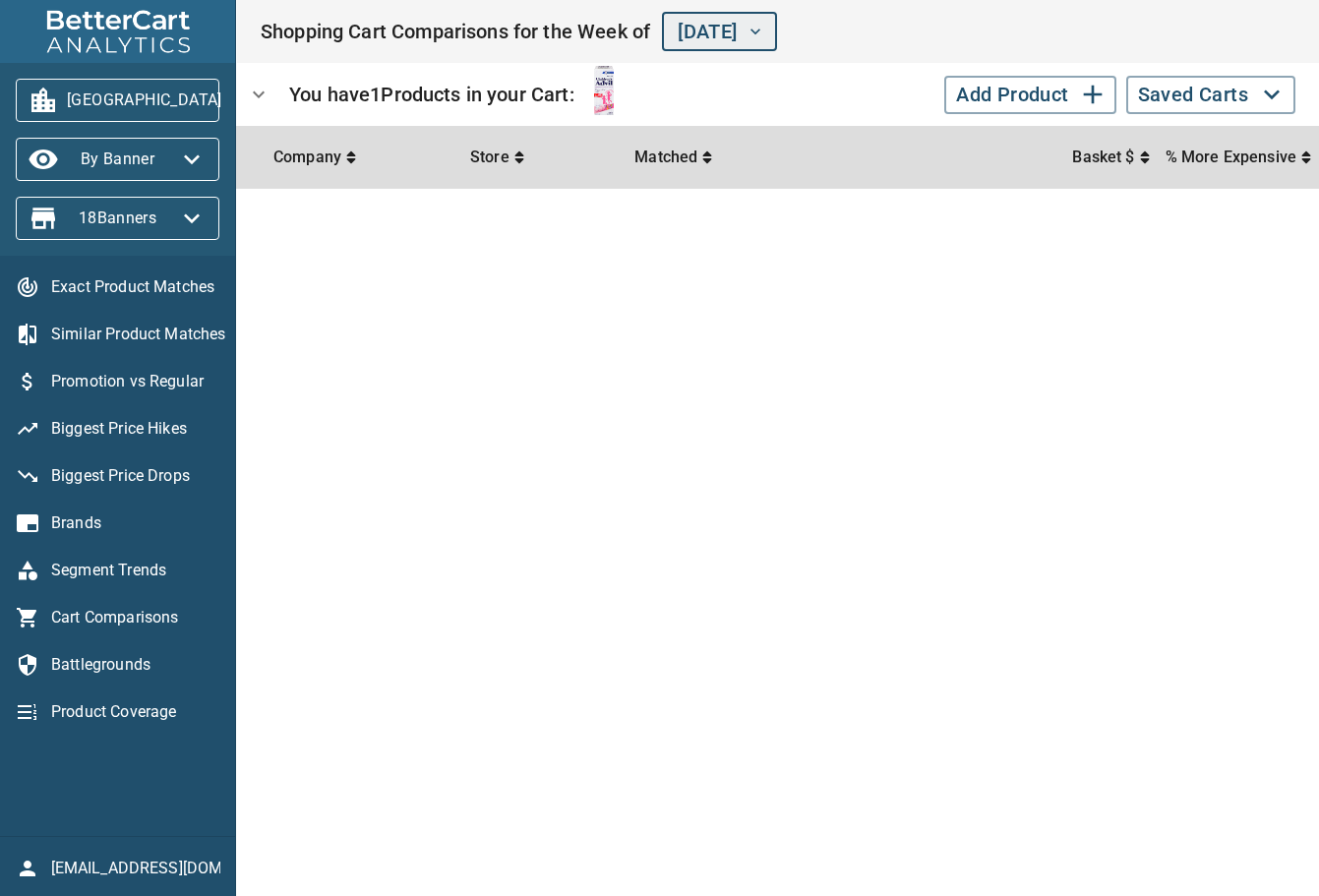 click on "July 19th, 2025" at bounding box center [719, 31] 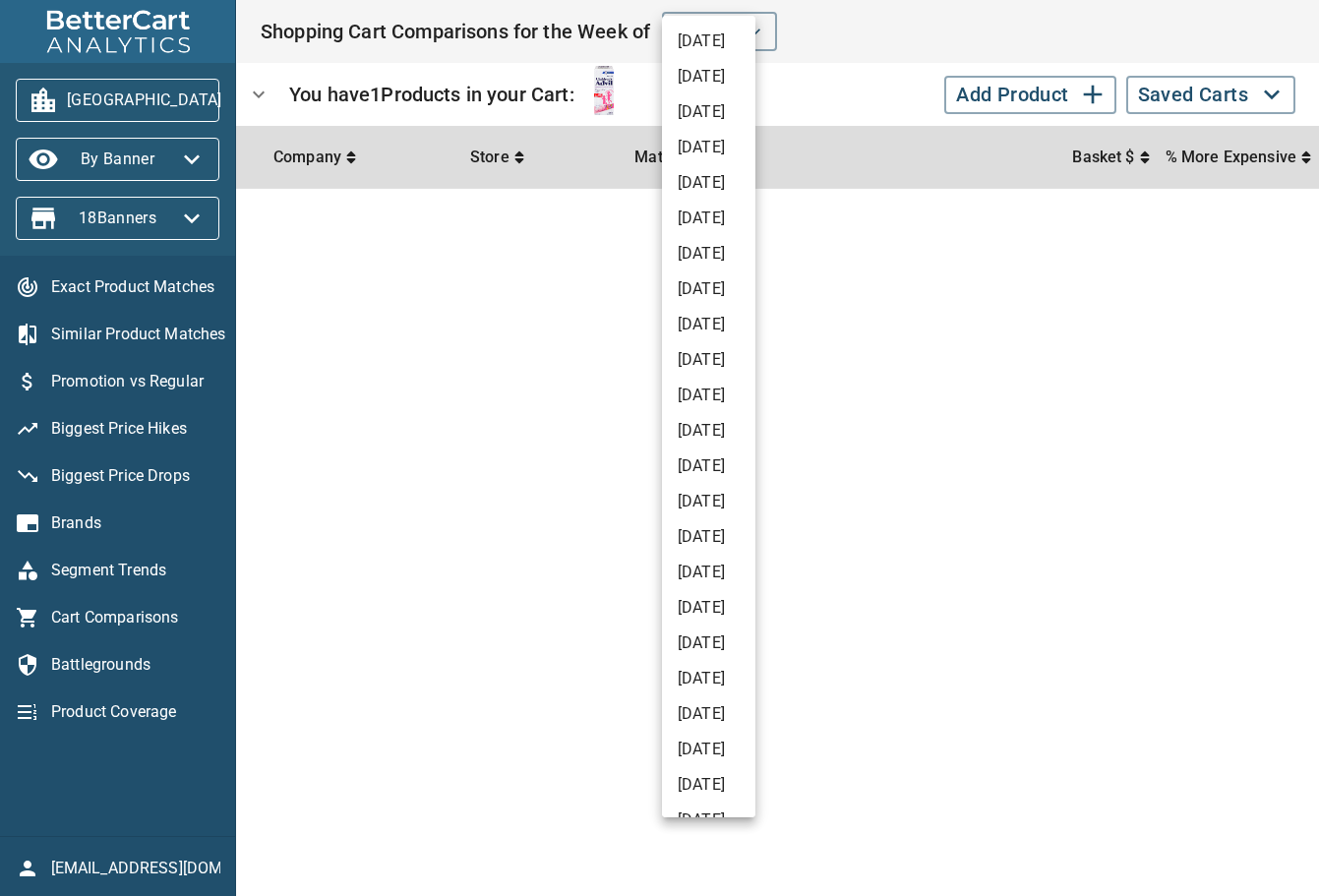 click on "July 12th, 2025" at bounding box center [708, 112] 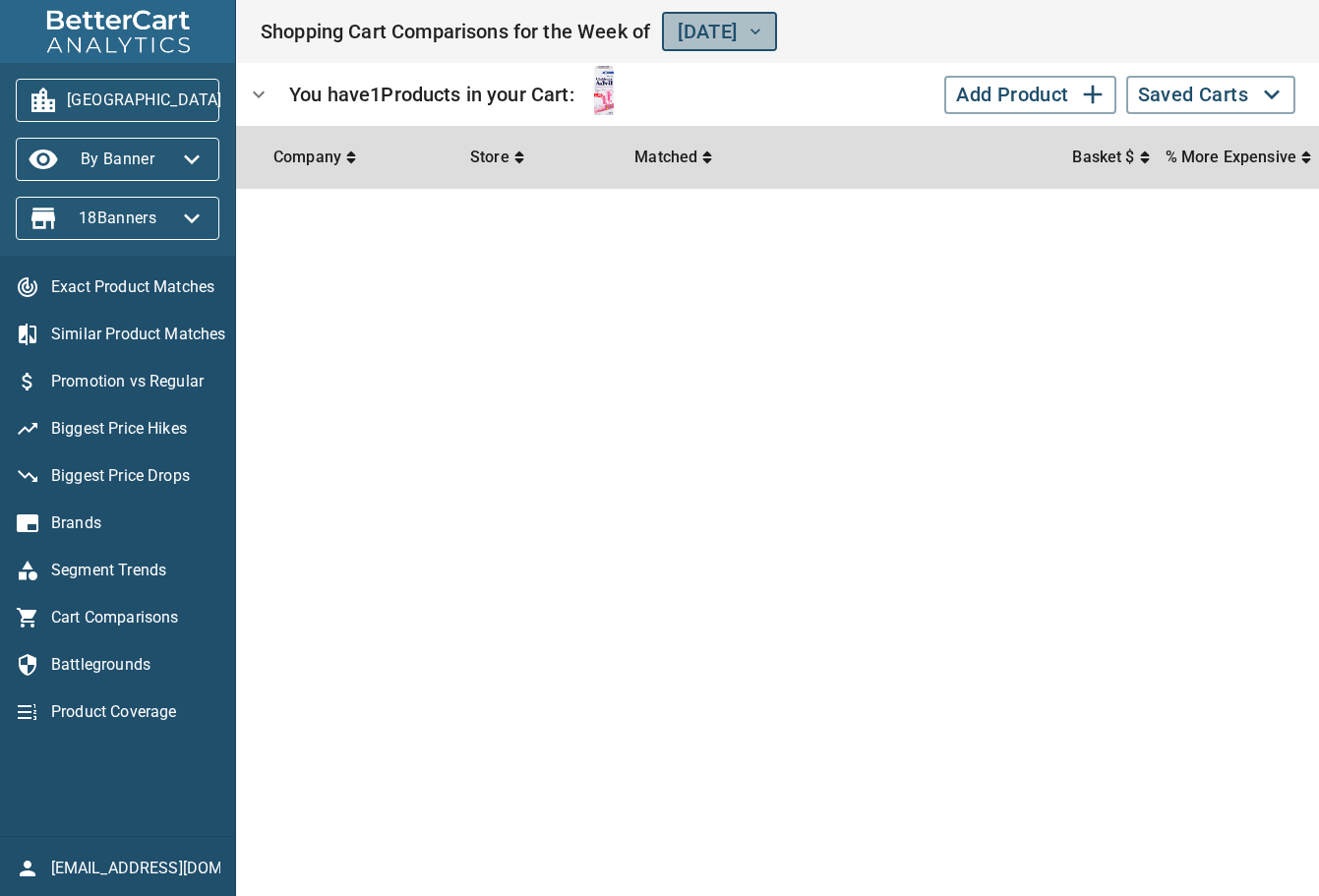 click on "July 12th, 2025" at bounding box center [719, 31] 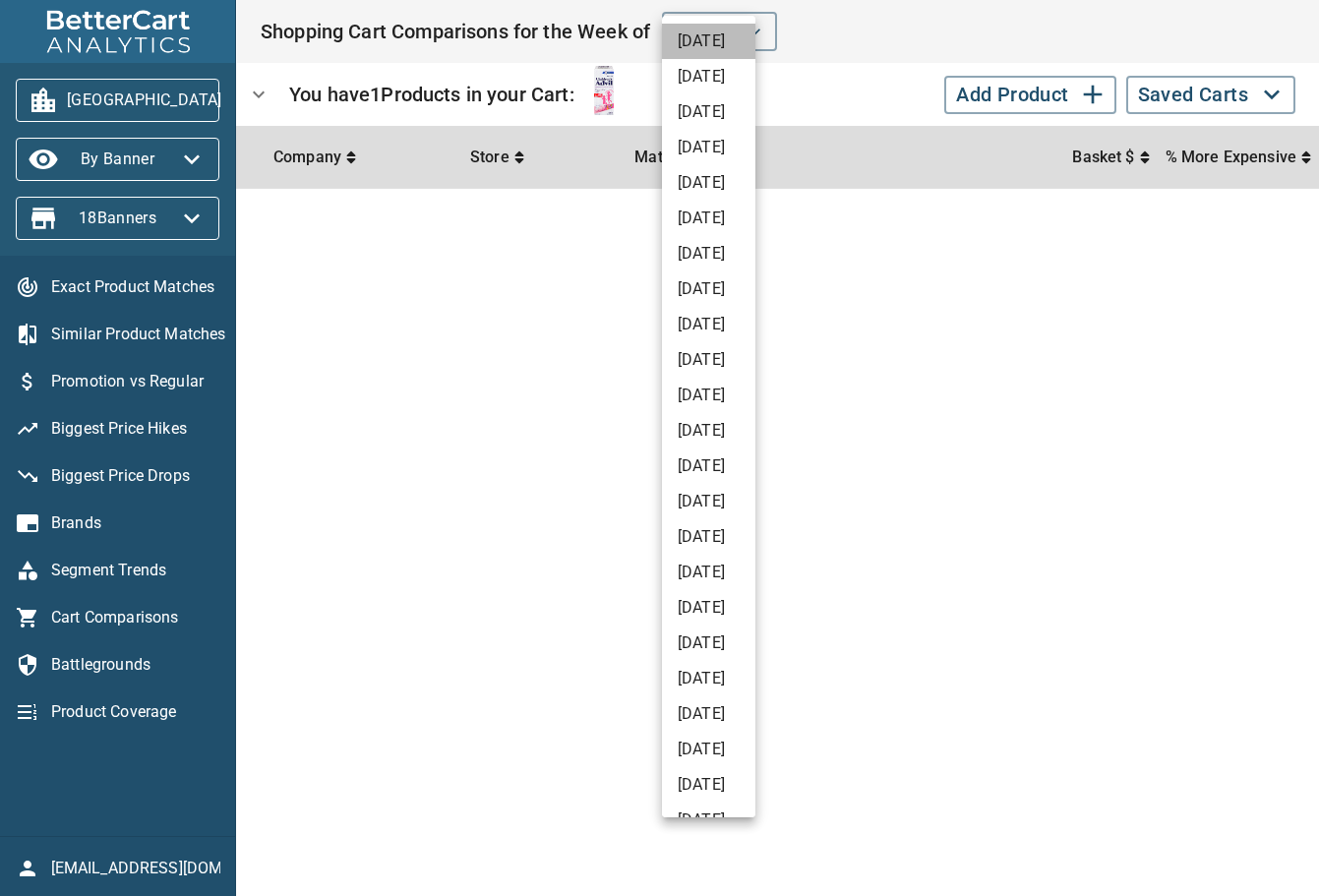 click on "July 26th, 2025" at bounding box center [708, 41] 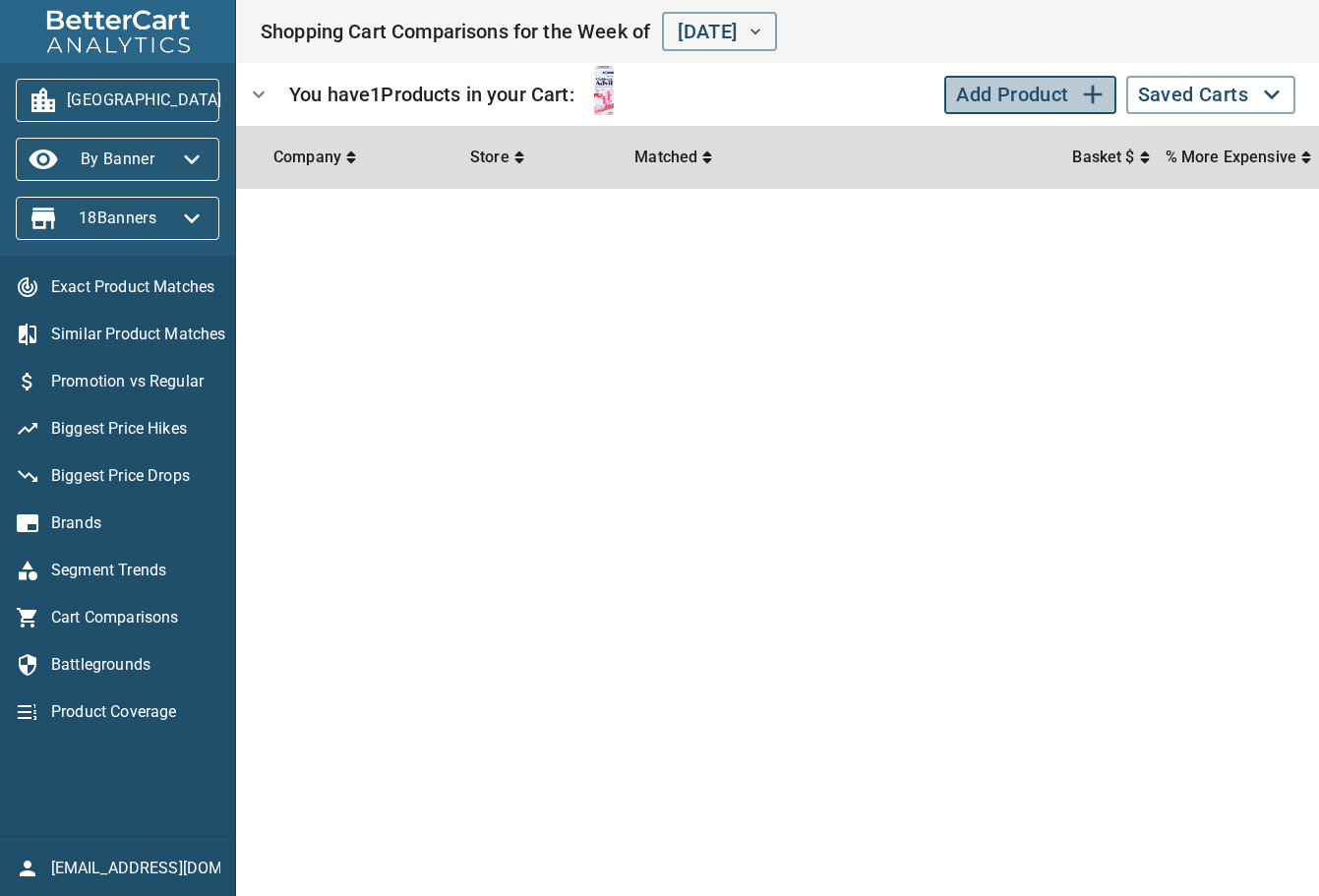 click on "Add Product" at bounding box center (1030, 94) 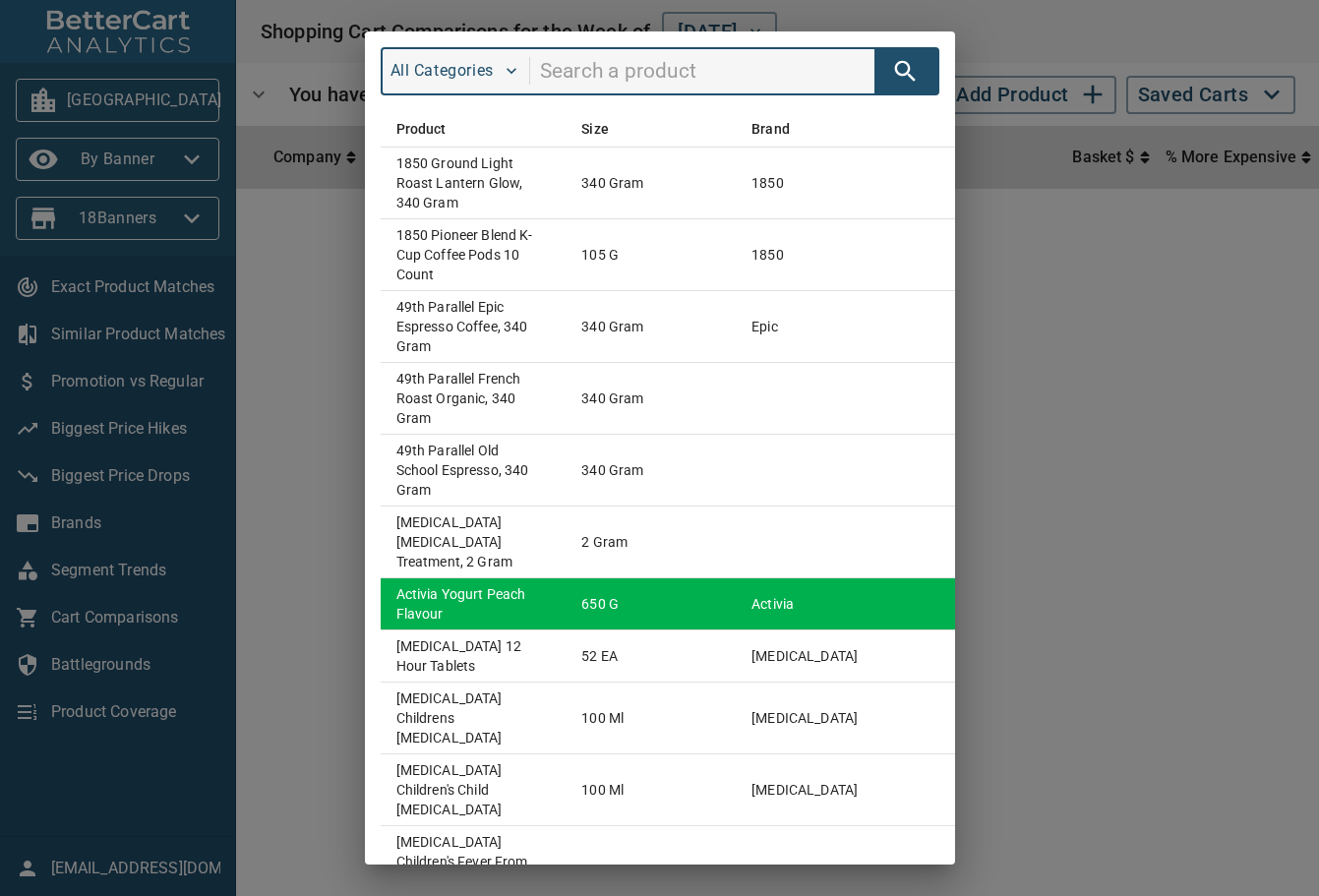 click on "Activia Yogurt Peach Flavour" at bounding box center [473, 604] 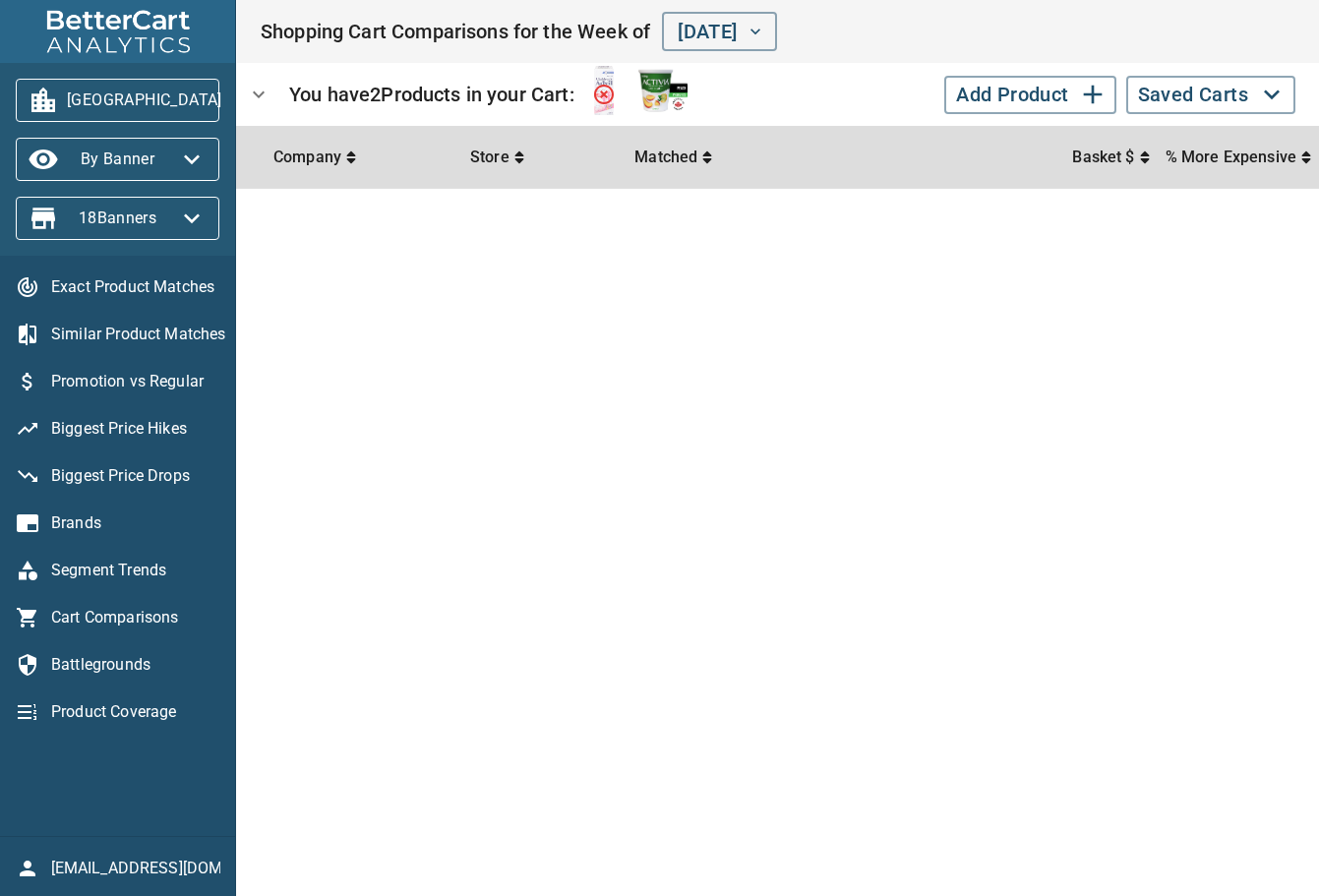 click 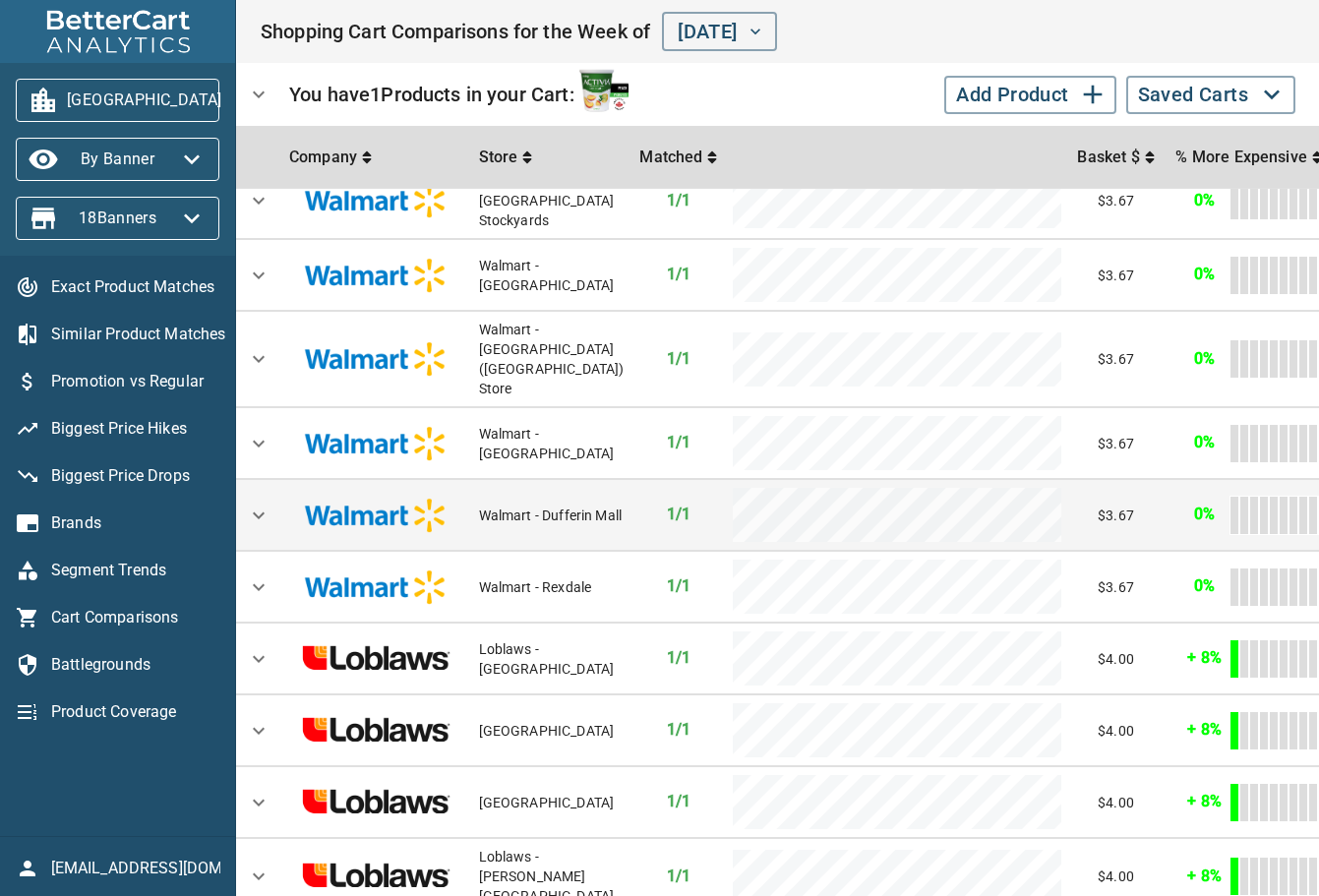 scroll, scrollTop: 0, scrollLeft: 0, axis: both 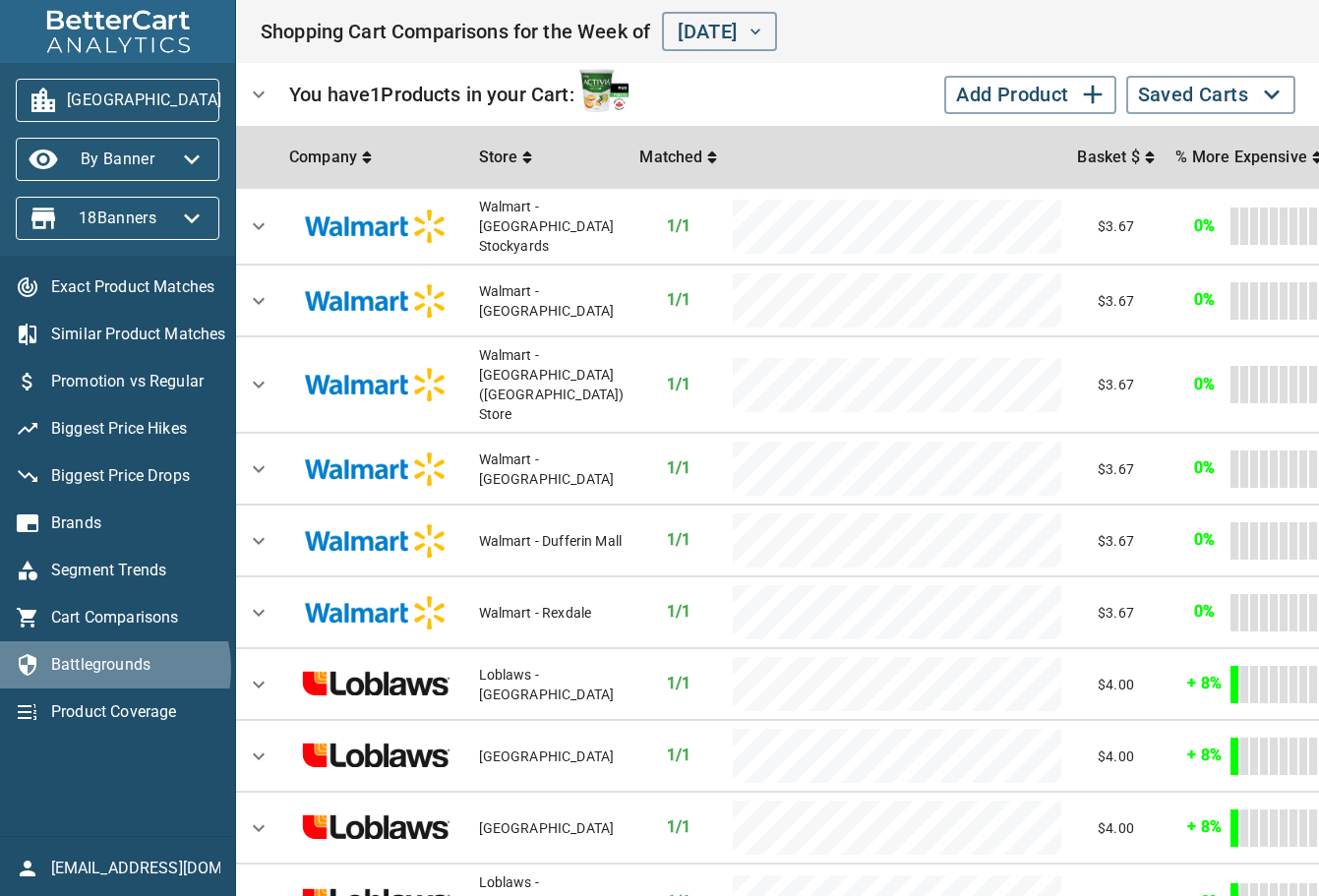 click on "Battlegrounds" at bounding box center [135, 665] 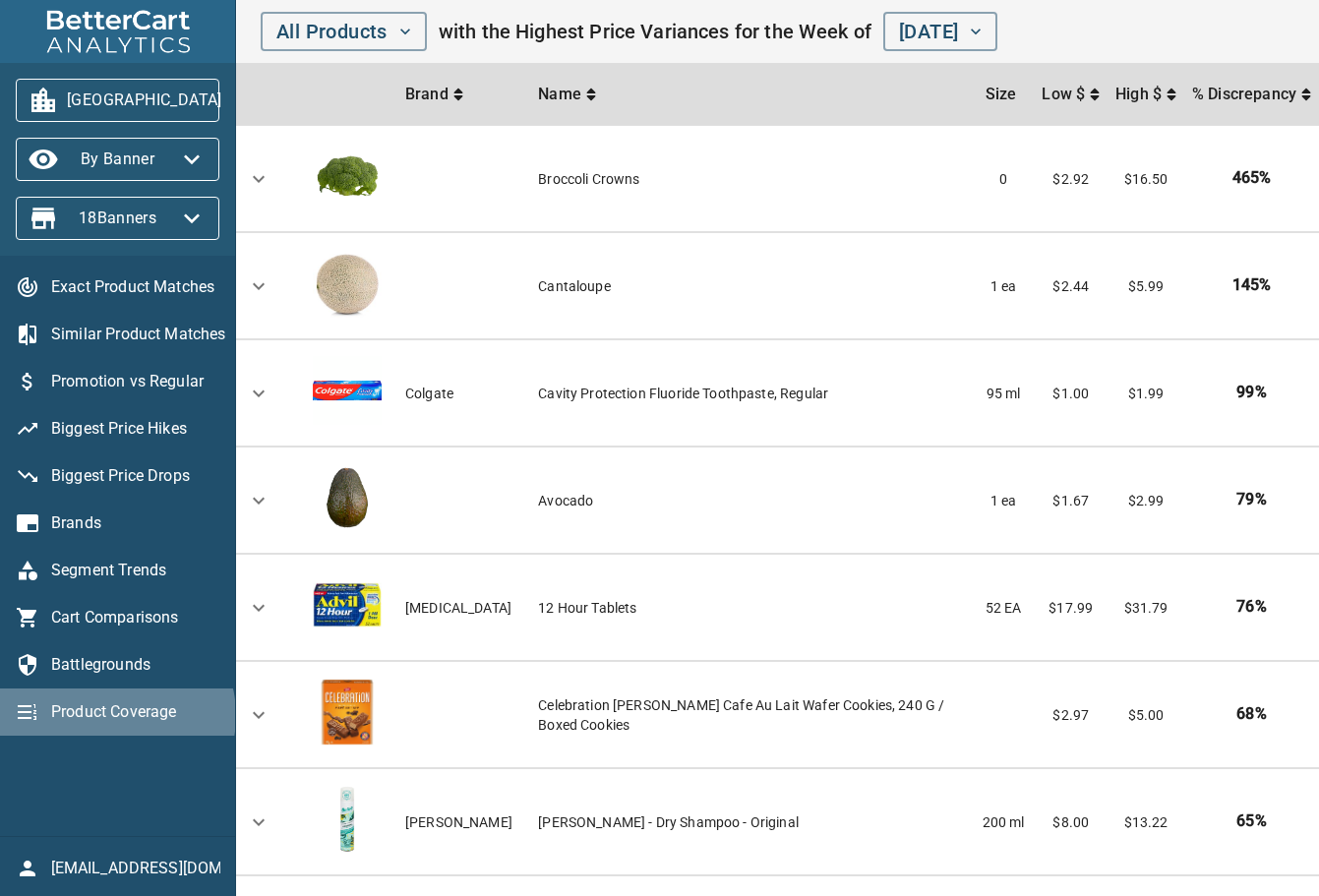 click on "Product Coverage" at bounding box center [135, 712] 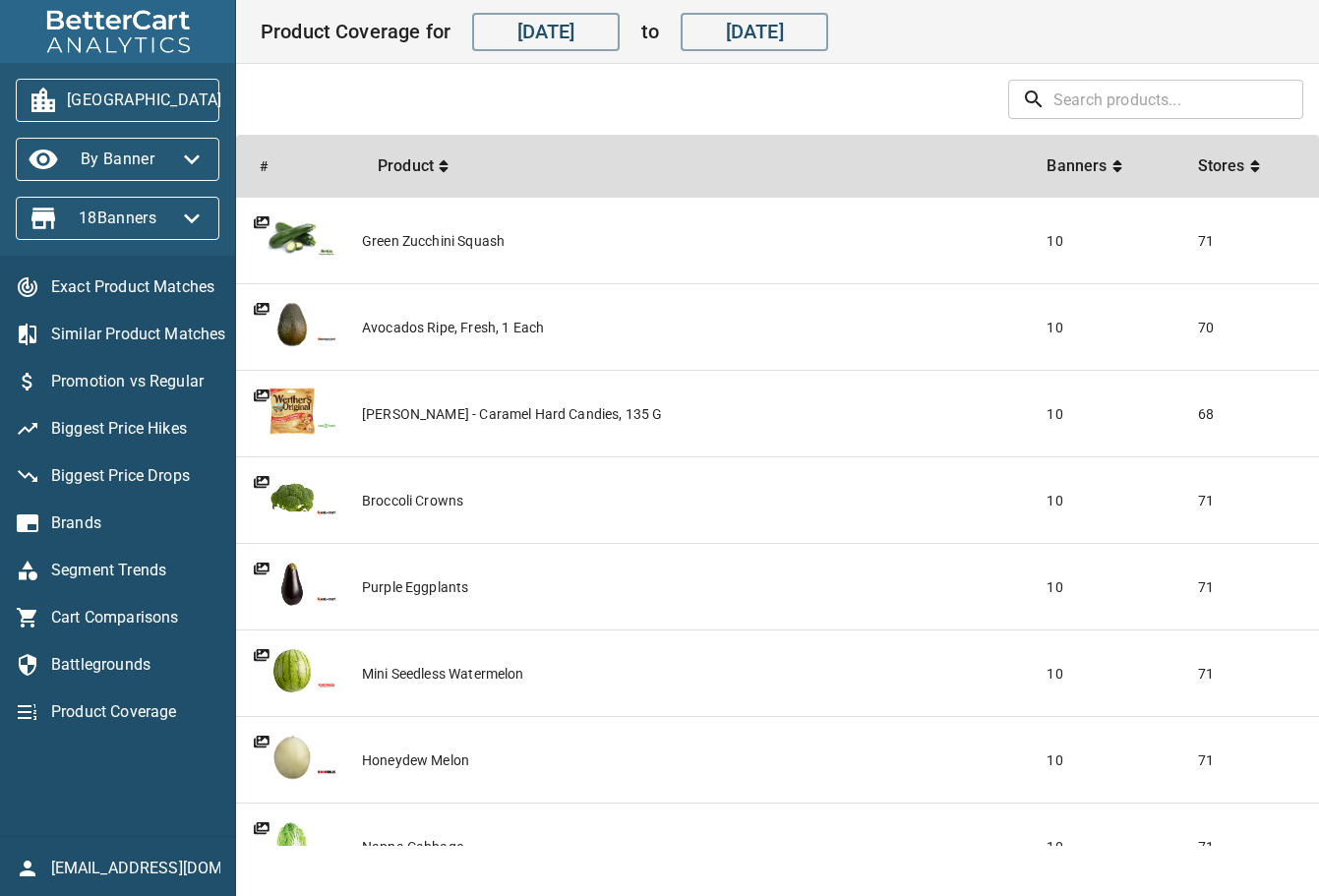 click on "Exact Product Matches" at bounding box center [135, 287] 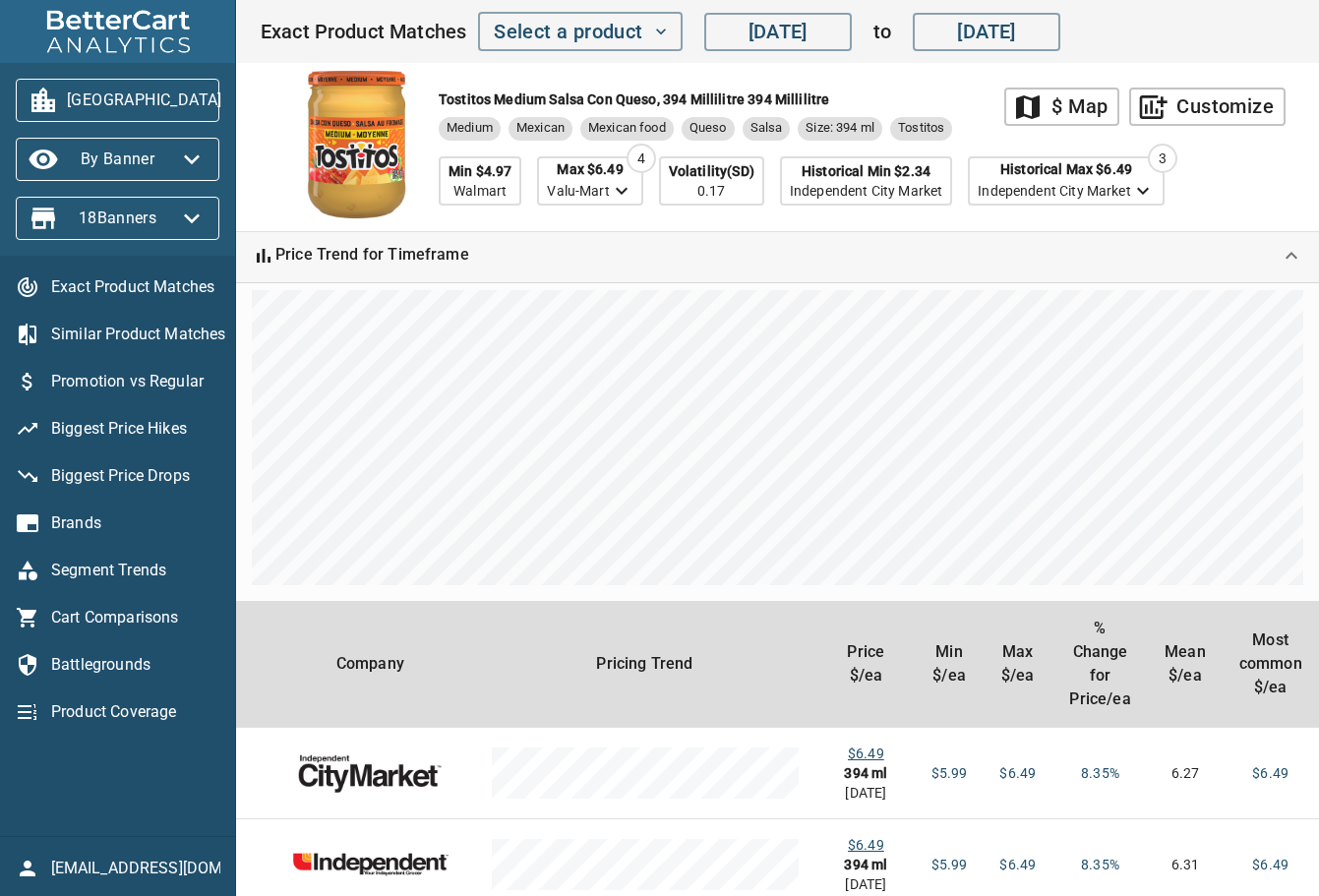 click on "$ Map" at bounding box center [1079, 106] 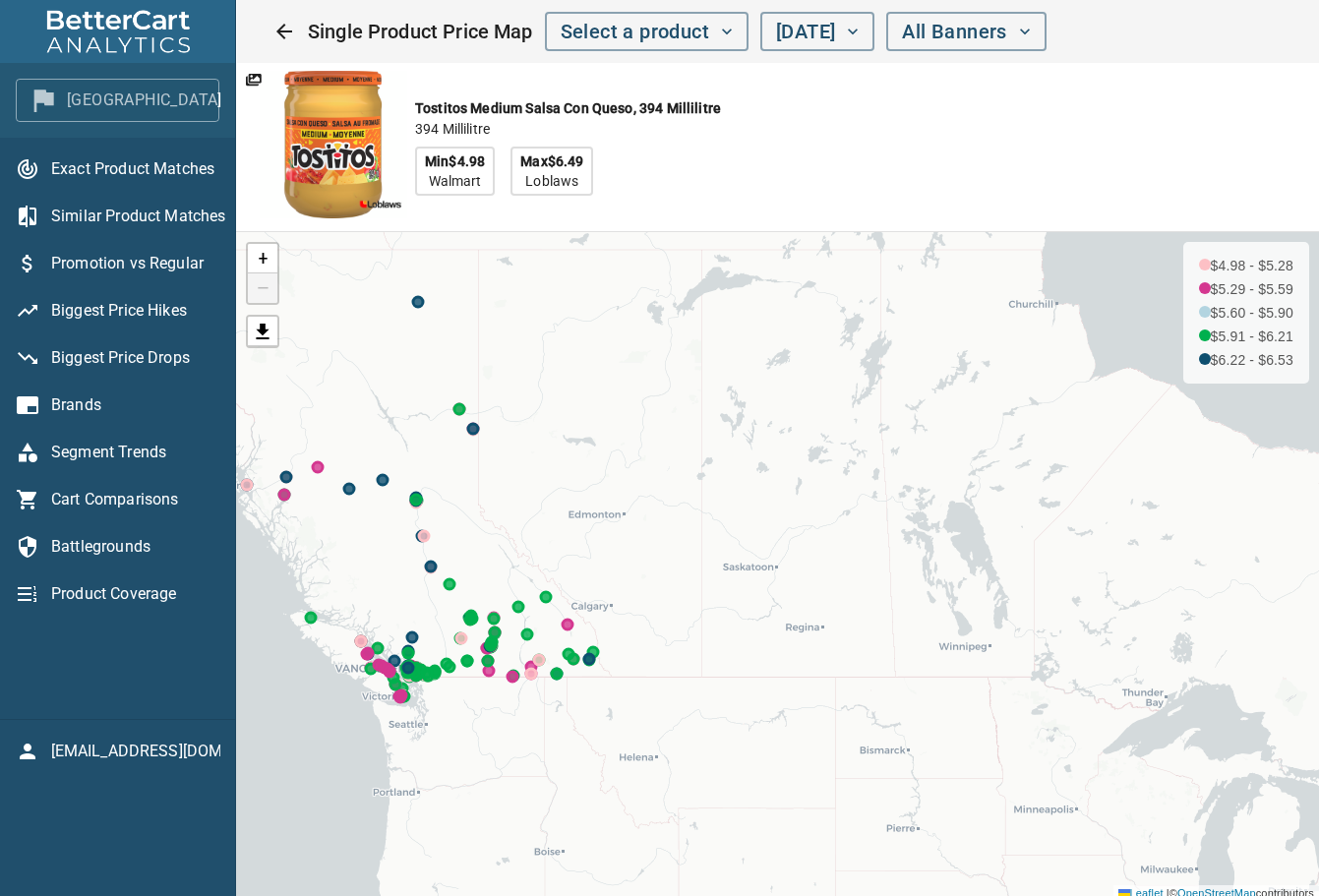 click on "Canada" at bounding box center [117, 100] 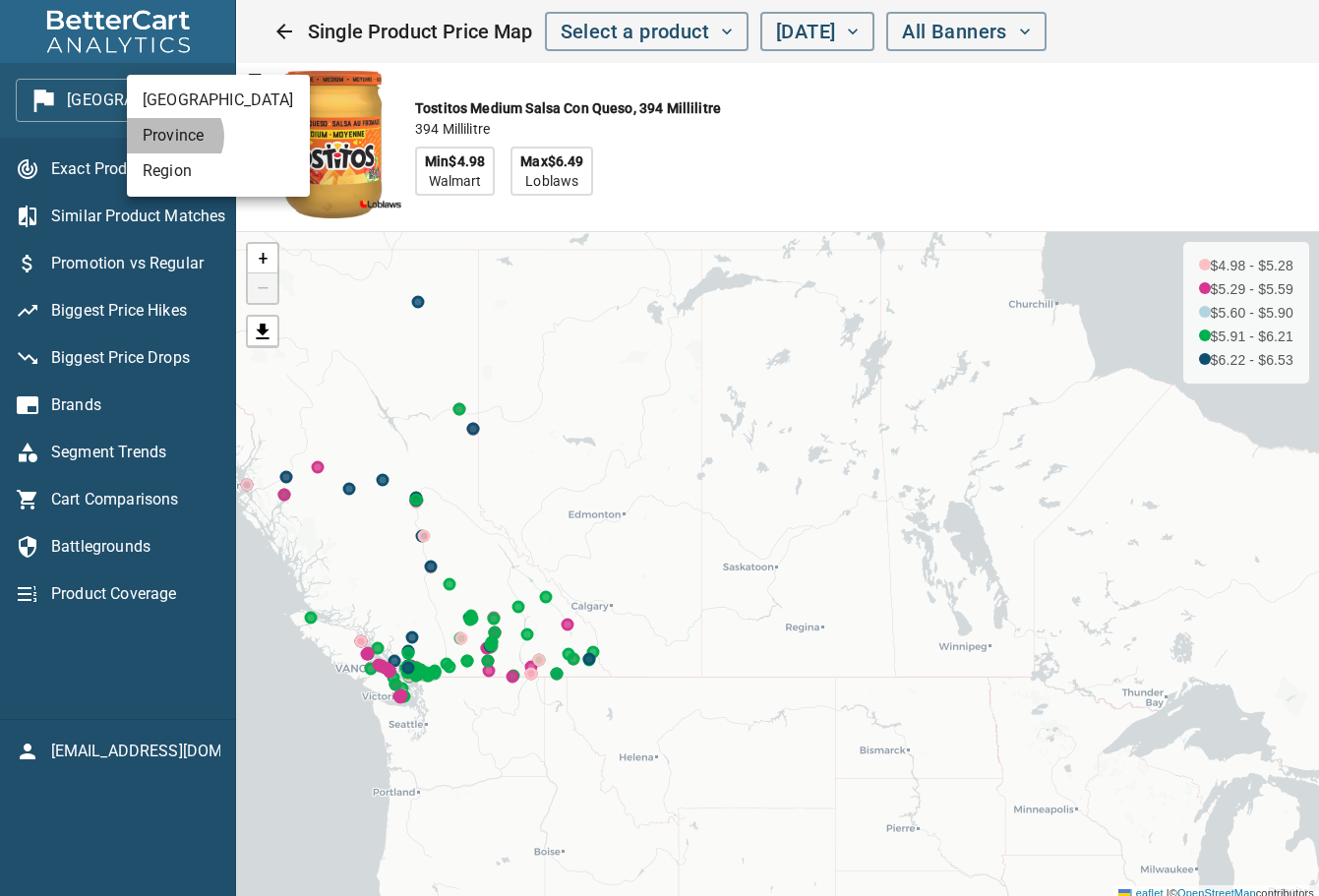 click on "Province" at bounding box center [218, 136] 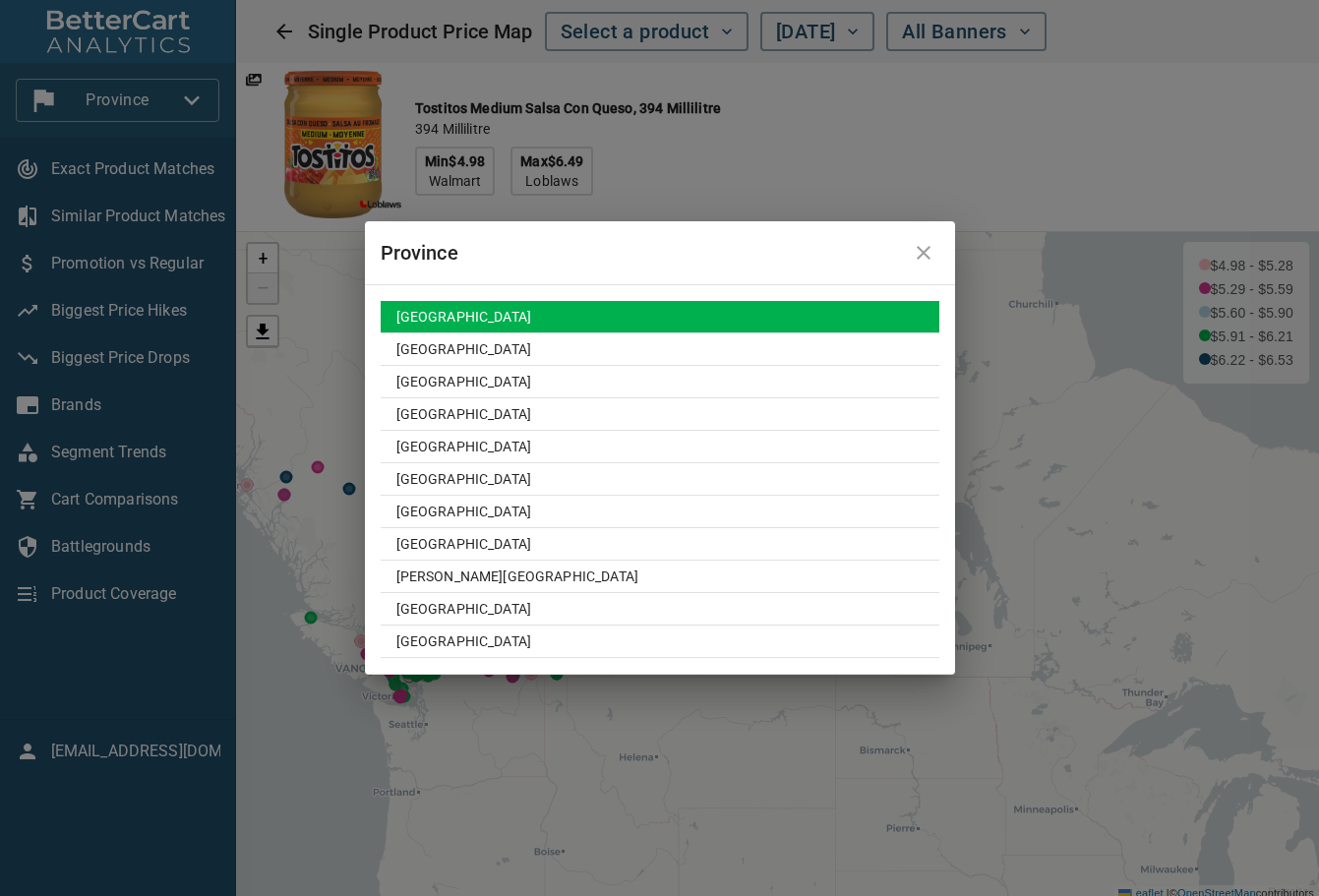 click on "British Columbia" at bounding box center [660, 317] 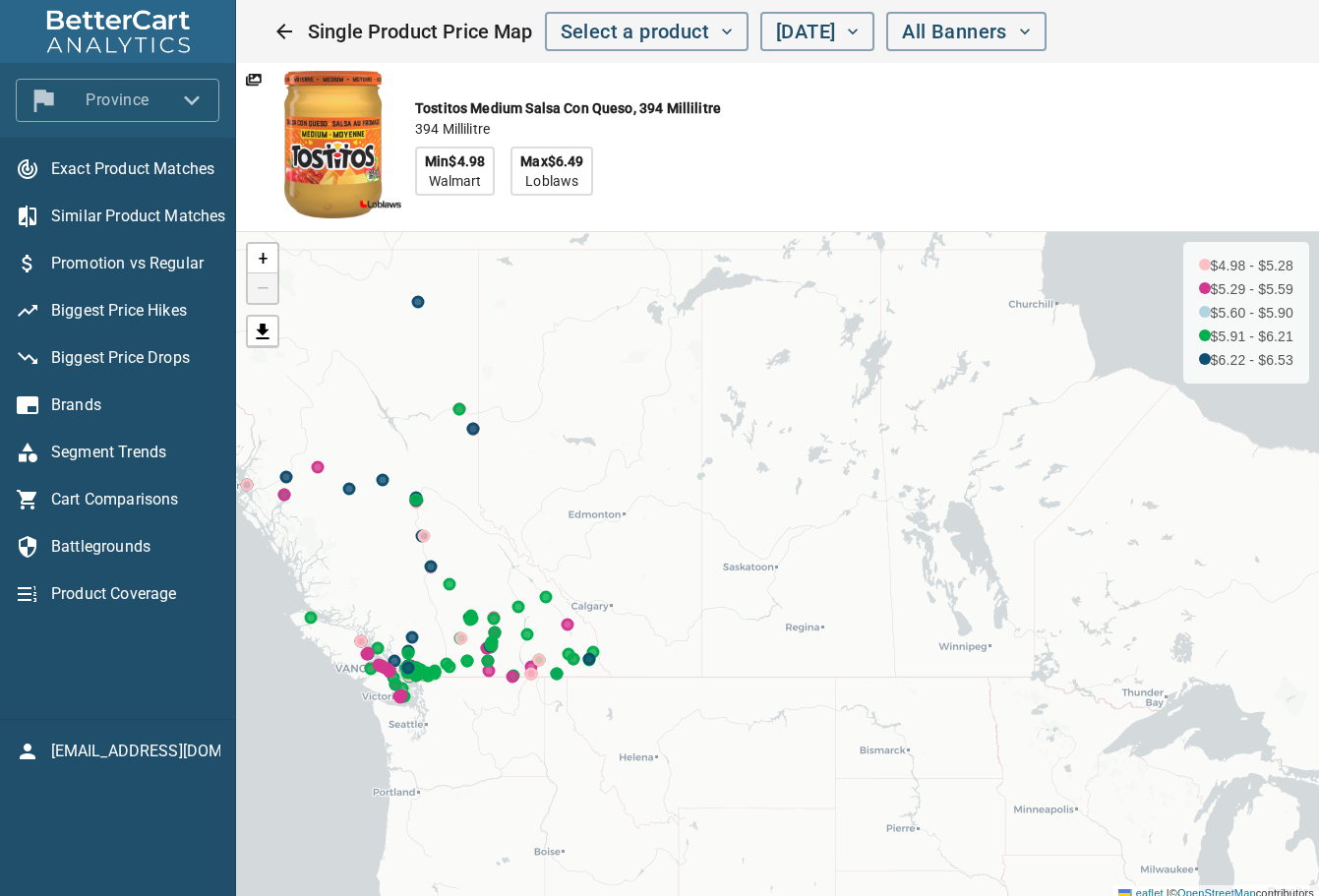 click on "Province" at bounding box center (117, 100) 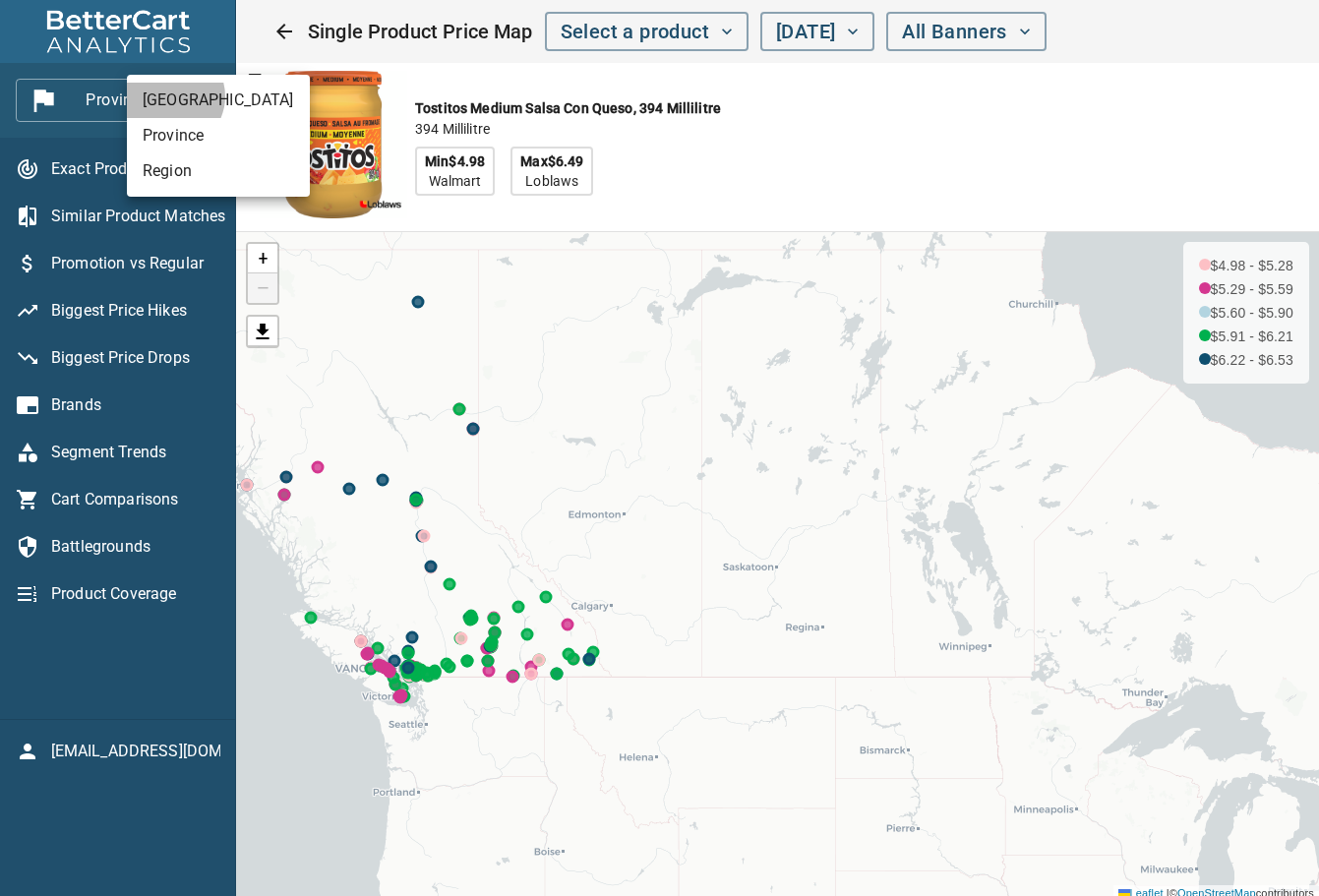 click on "Canada" at bounding box center [218, 100] 